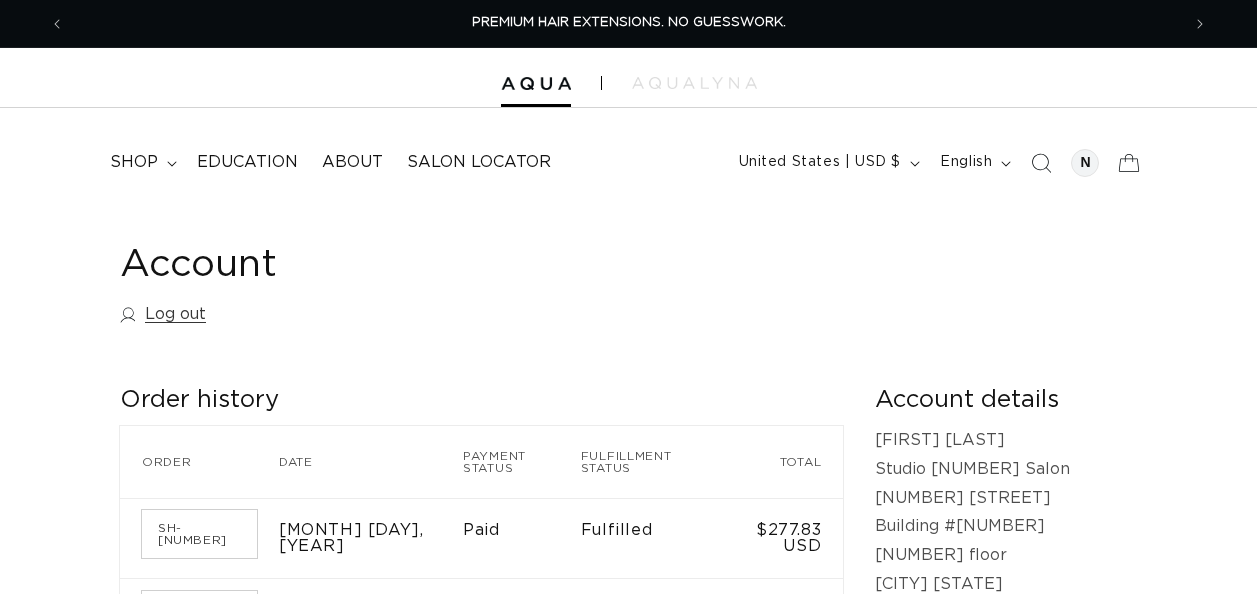 scroll, scrollTop: 0, scrollLeft: 0, axis: both 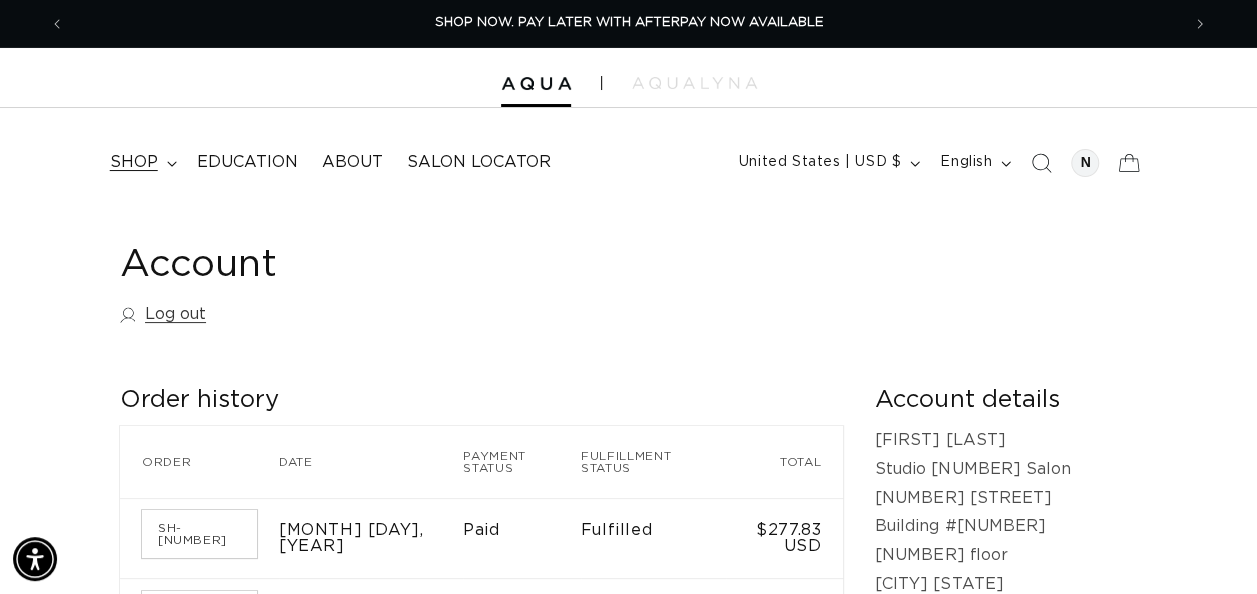 click on "shop" at bounding box center [134, 162] 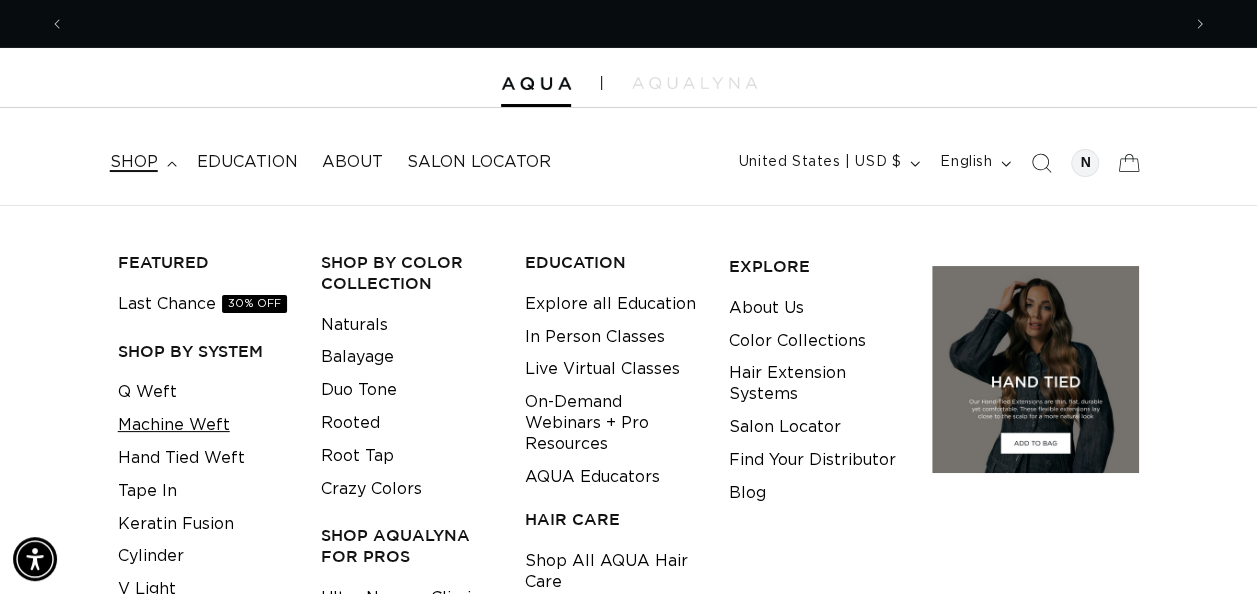 scroll, scrollTop: 0, scrollLeft: 2229, axis: horizontal 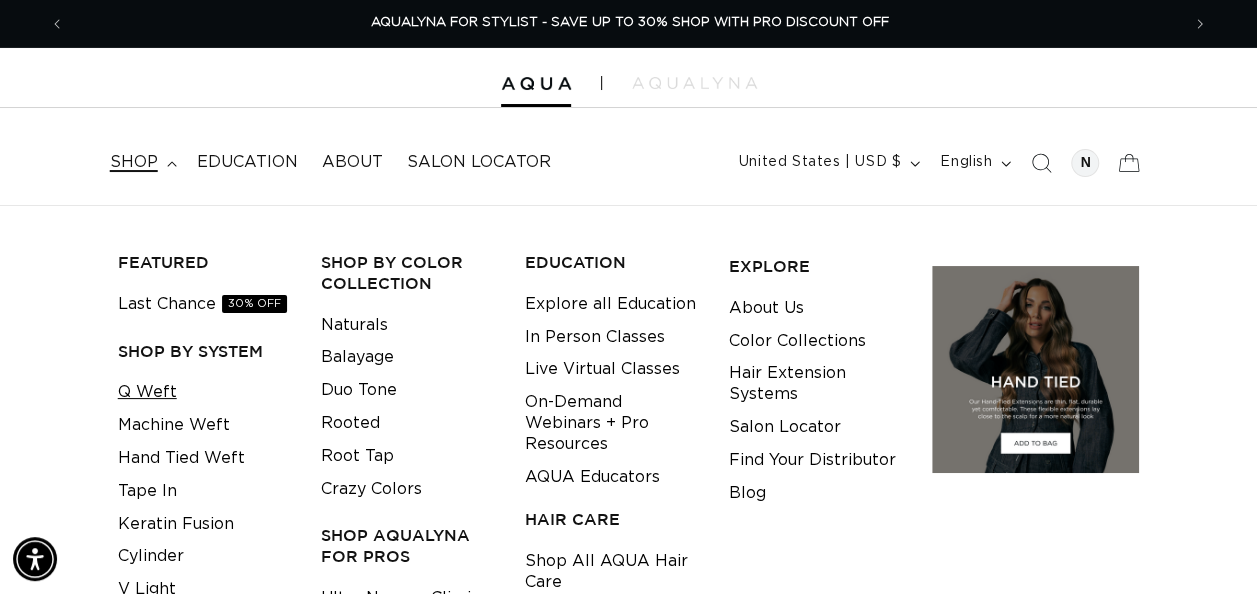 click on "Q Weft" at bounding box center (147, 392) 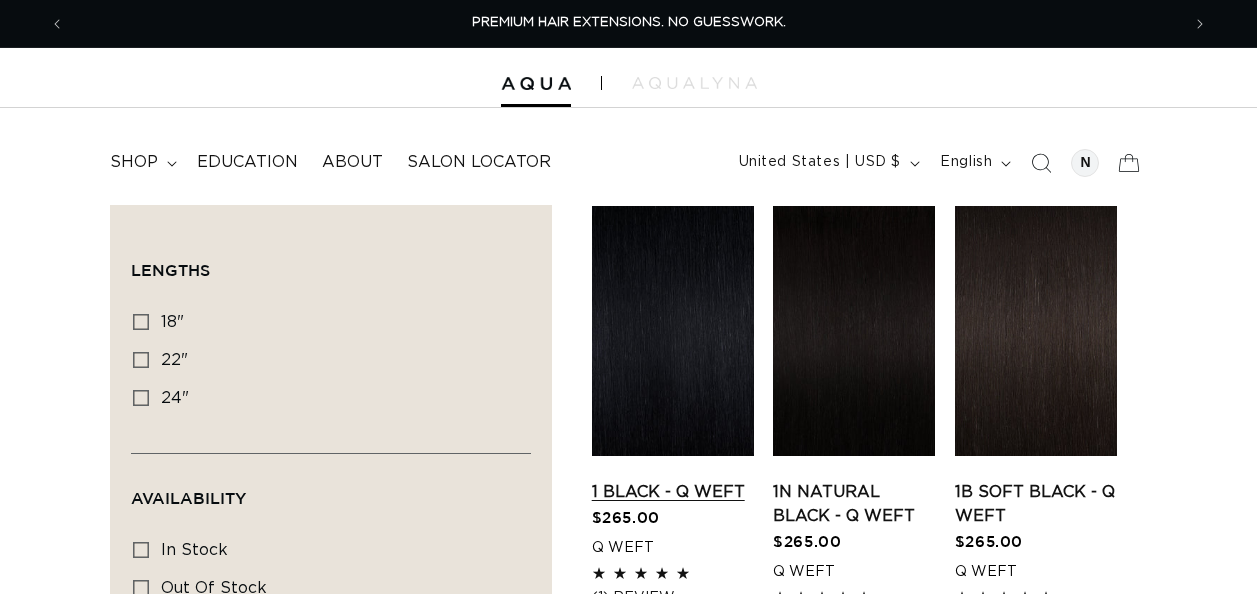 scroll, scrollTop: 0, scrollLeft: 0, axis: both 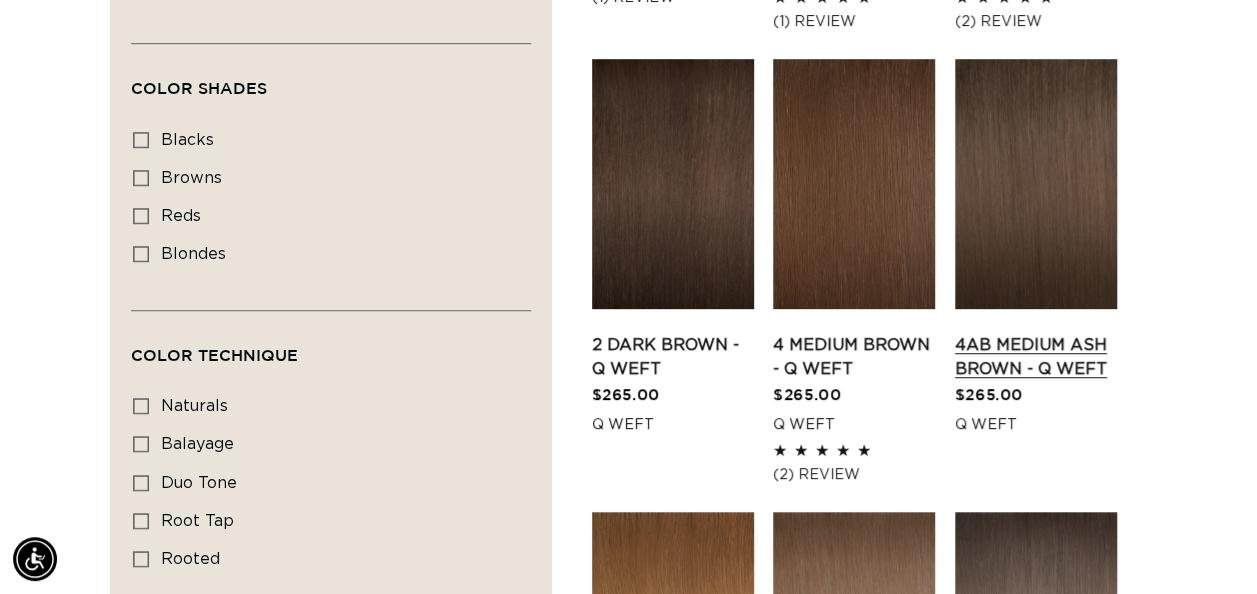 click on "4AB Medium Ash Brown - Q Weft" at bounding box center (1036, 357) 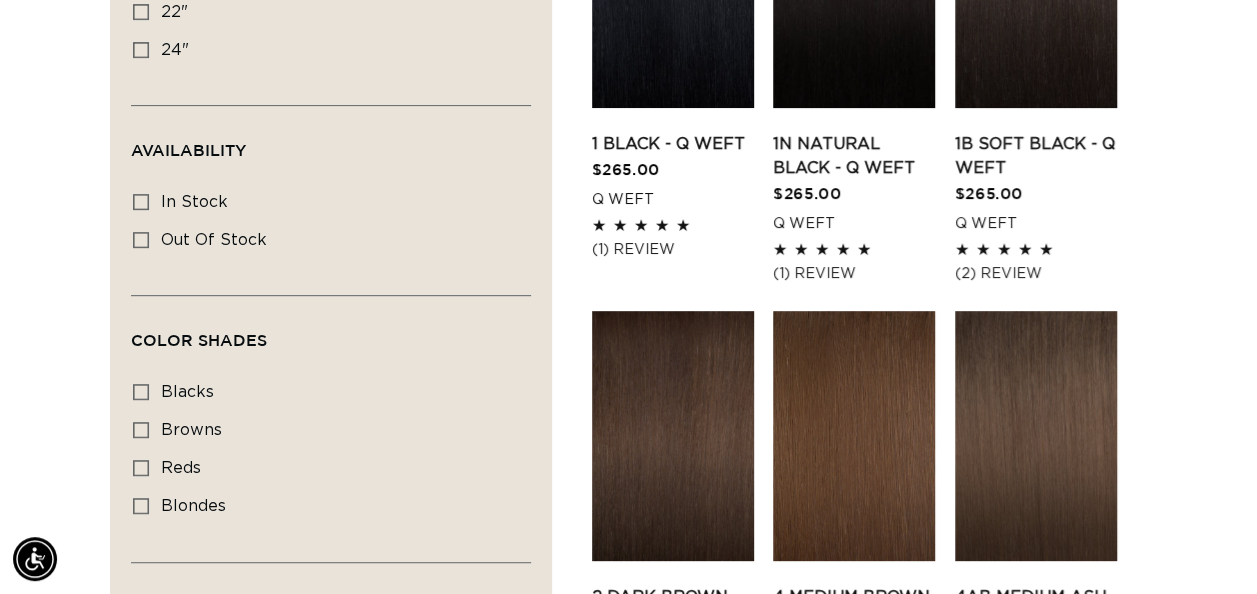scroll, scrollTop: 2, scrollLeft: 0, axis: vertical 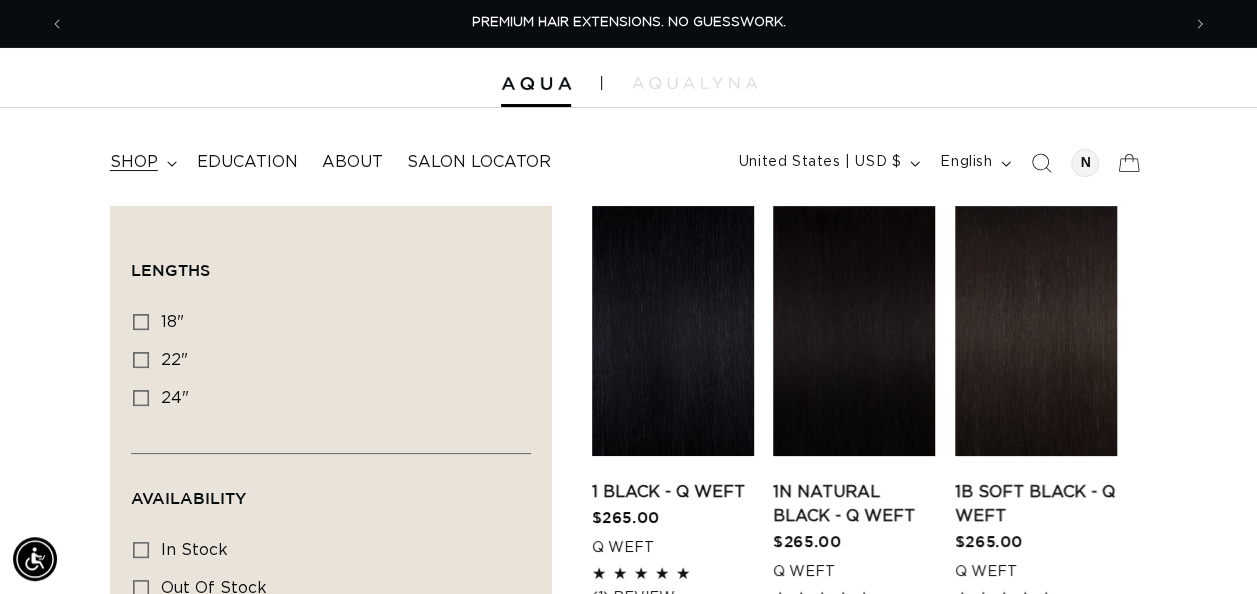 click on "shop" at bounding box center [134, 162] 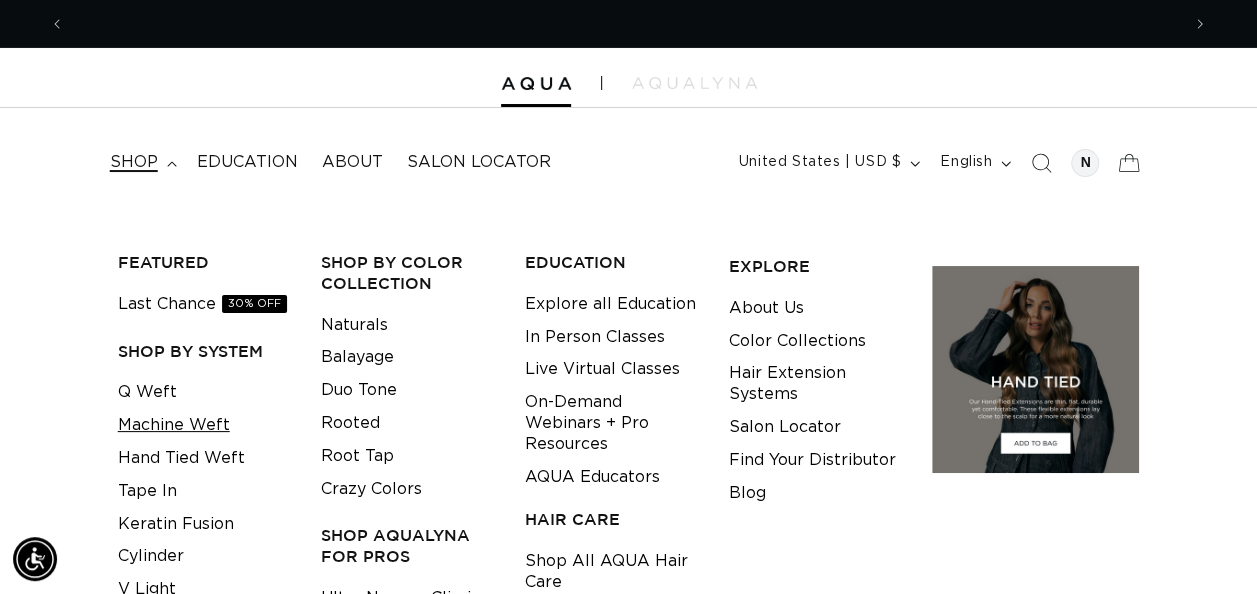 scroll, scrollTop: 0, scrollLeft: 1114, axis: horizontal 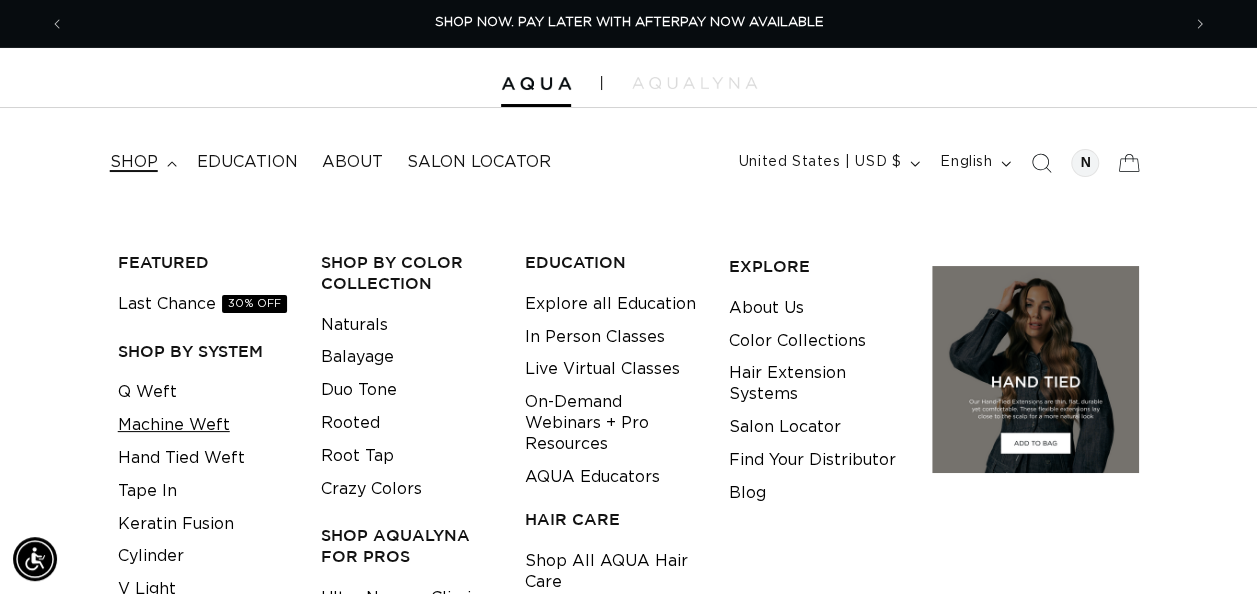 click on "Machine Weft" at bounding box center [174, 425] 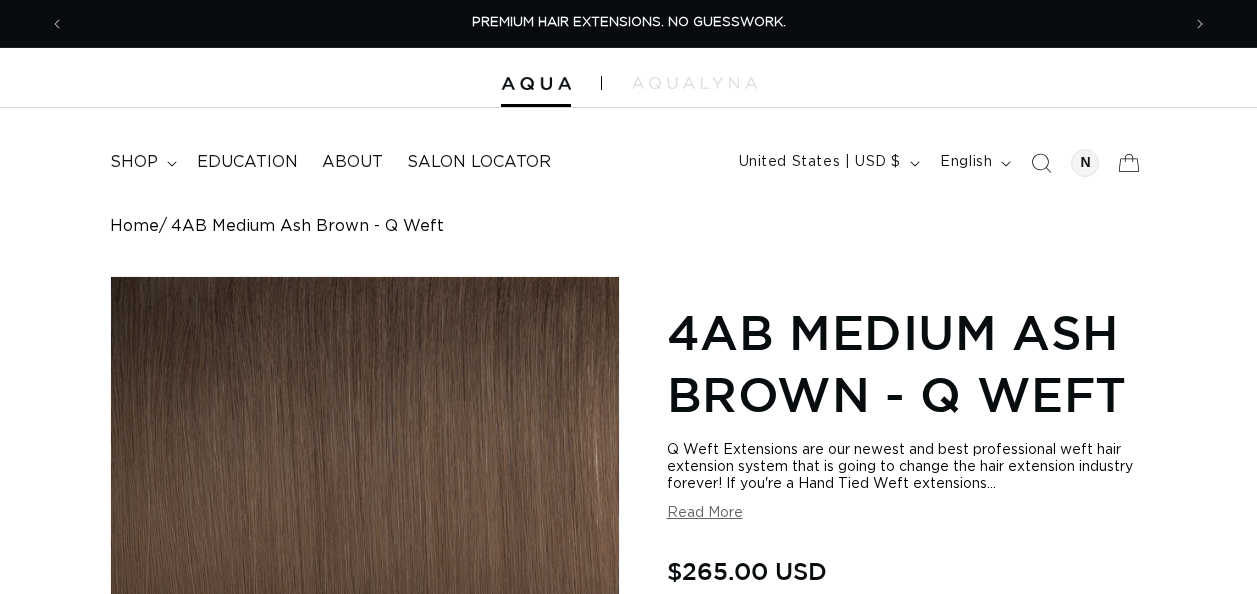 scroll, scrollTop: 0, scrollLeft: 0, axis: both 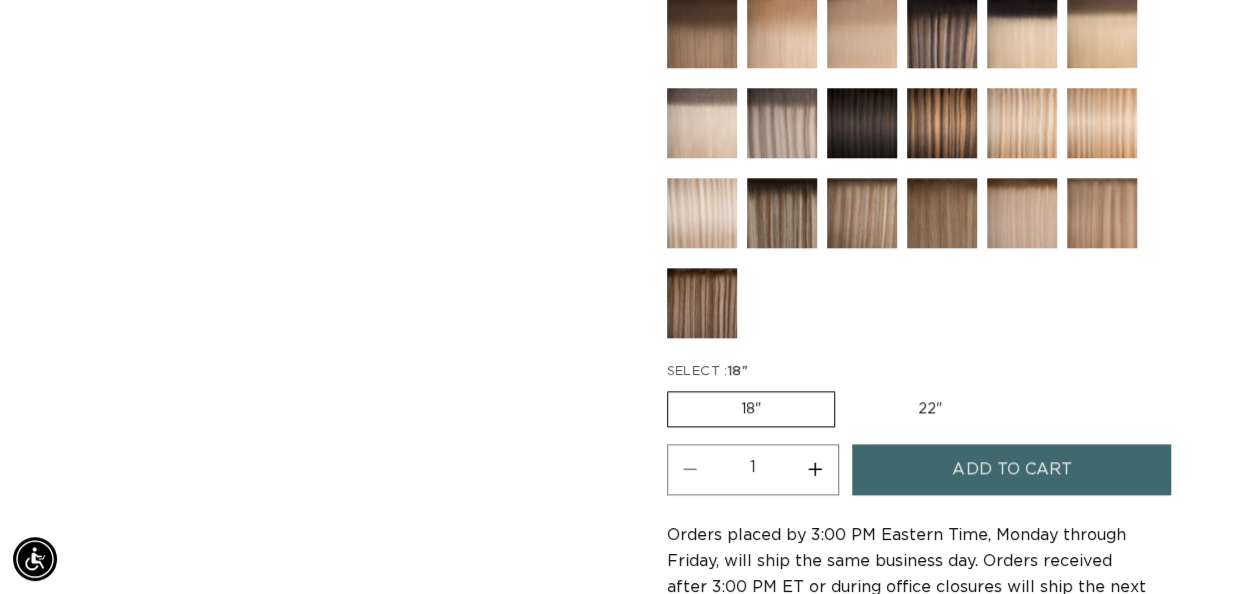 click on "22" Variant sold out or unavailable" at bounding box center (930, 409) 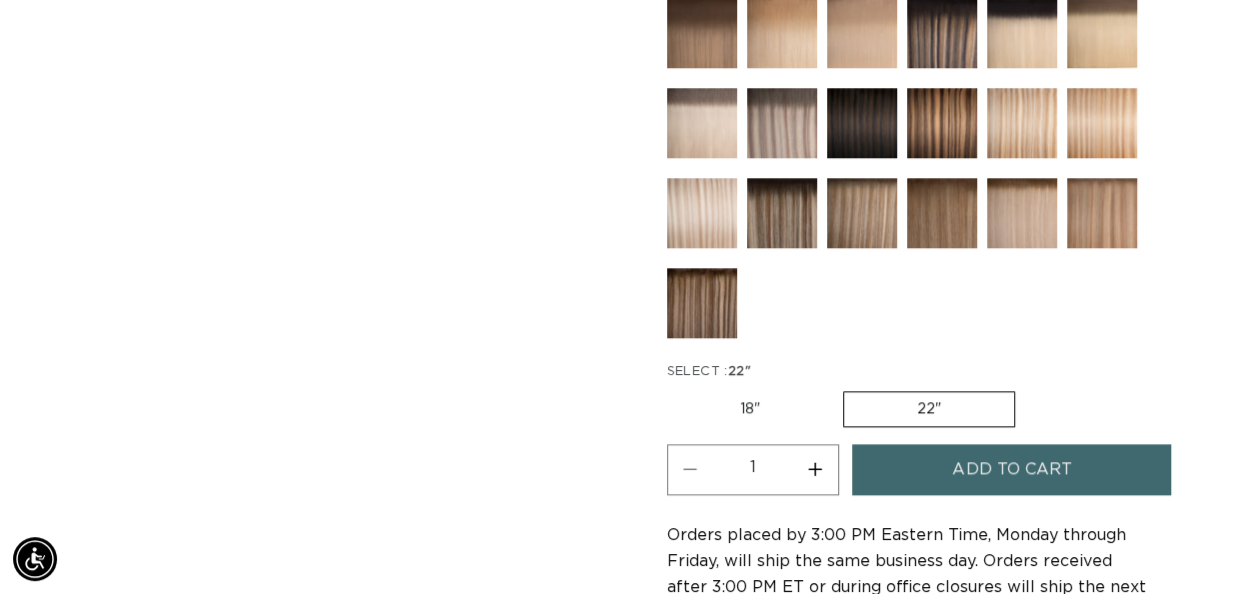 scroll, scrollTop: 0, scrollLeft: 1114, axis: horizontal 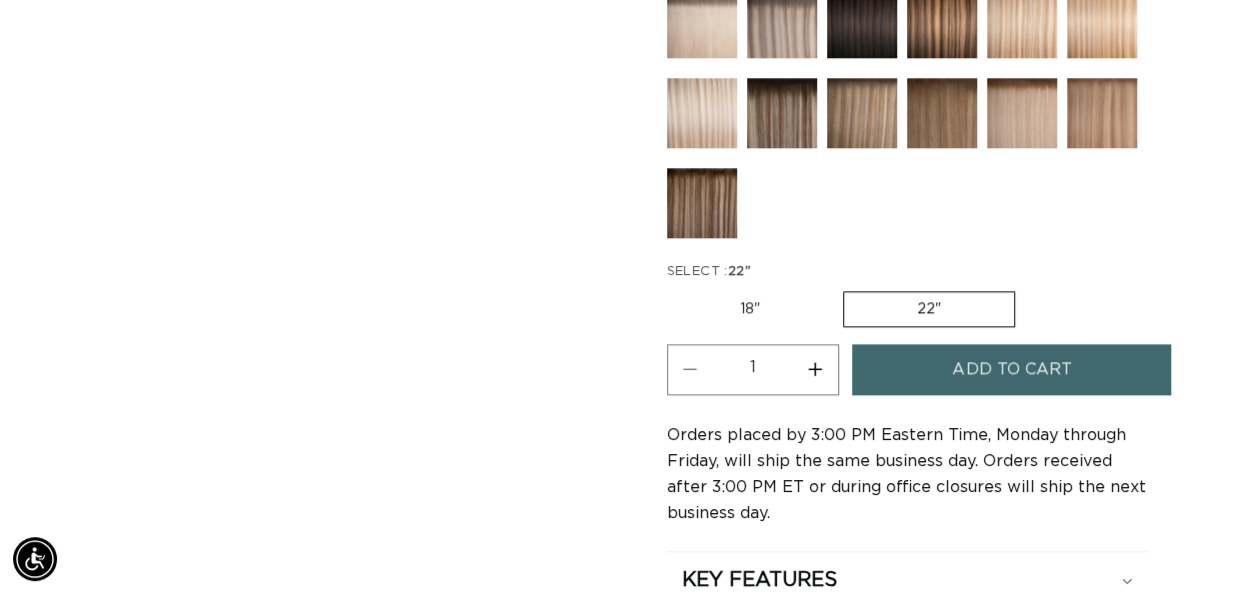 click on "Add to cart" at bounding box center [1011, 369] 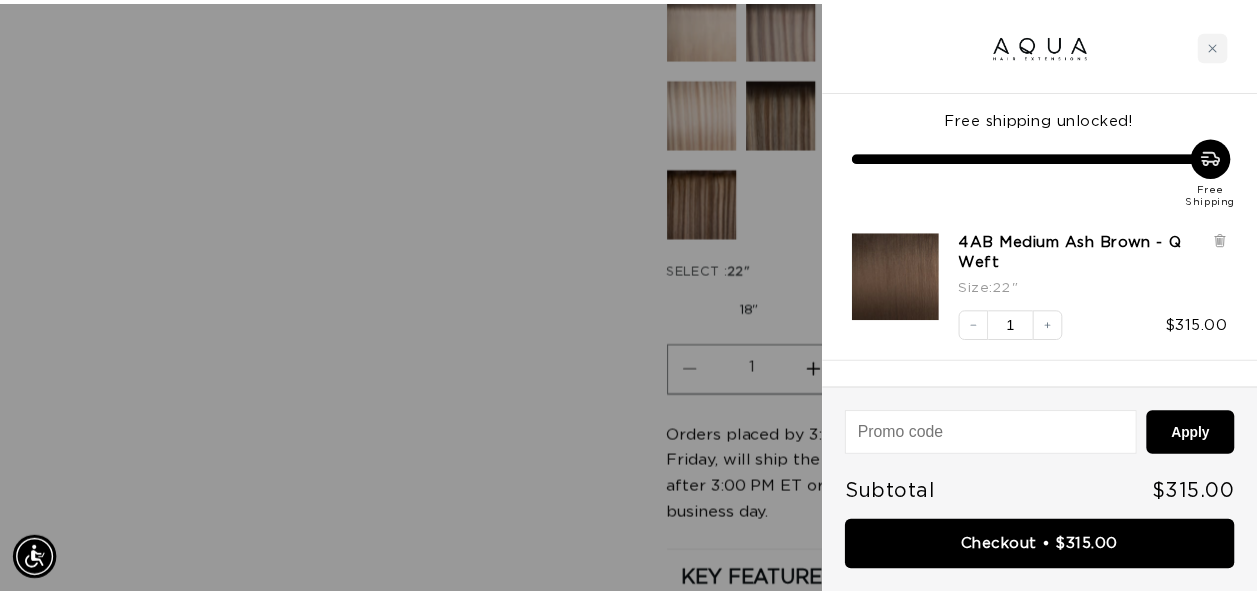 scroll, scrollTop: 0, scrollLeft: 1130, axis: horizontal 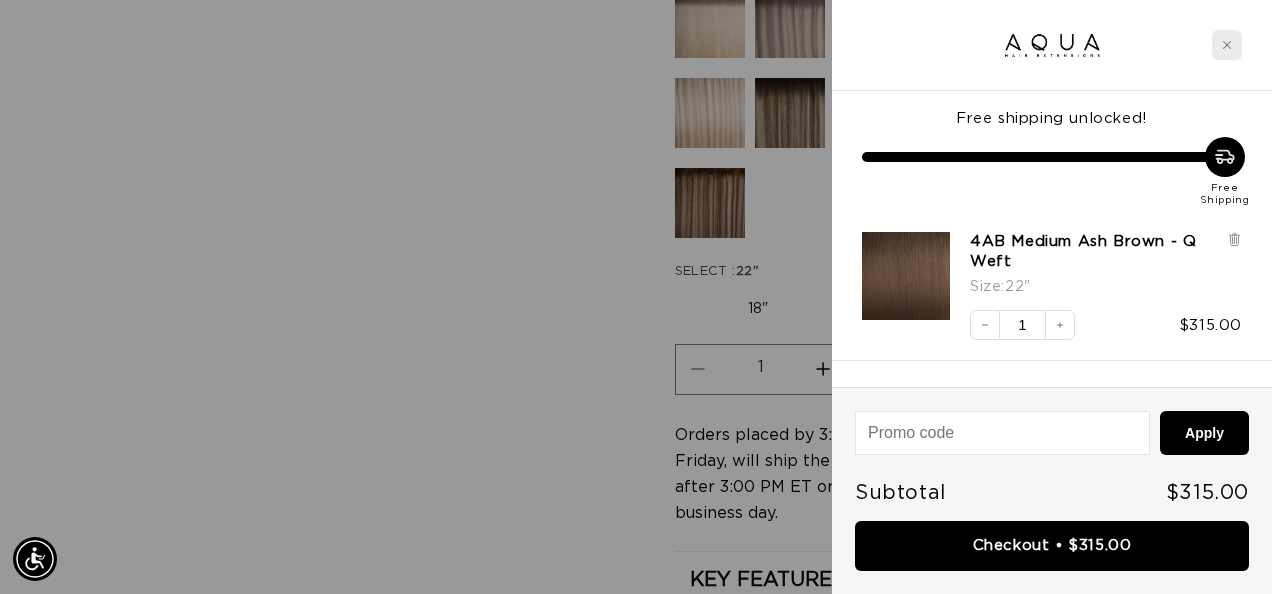 click at bounding box center [1227, 45] 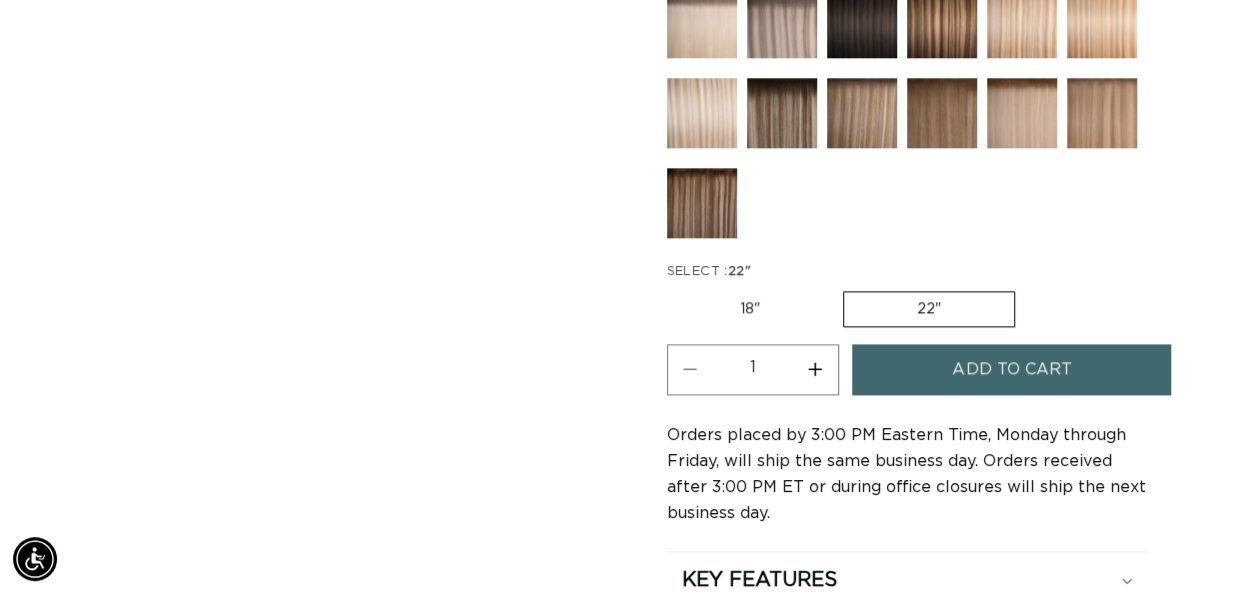 scroll, scrollTop: 0, scrollLeft: 2229, axis: horizontal 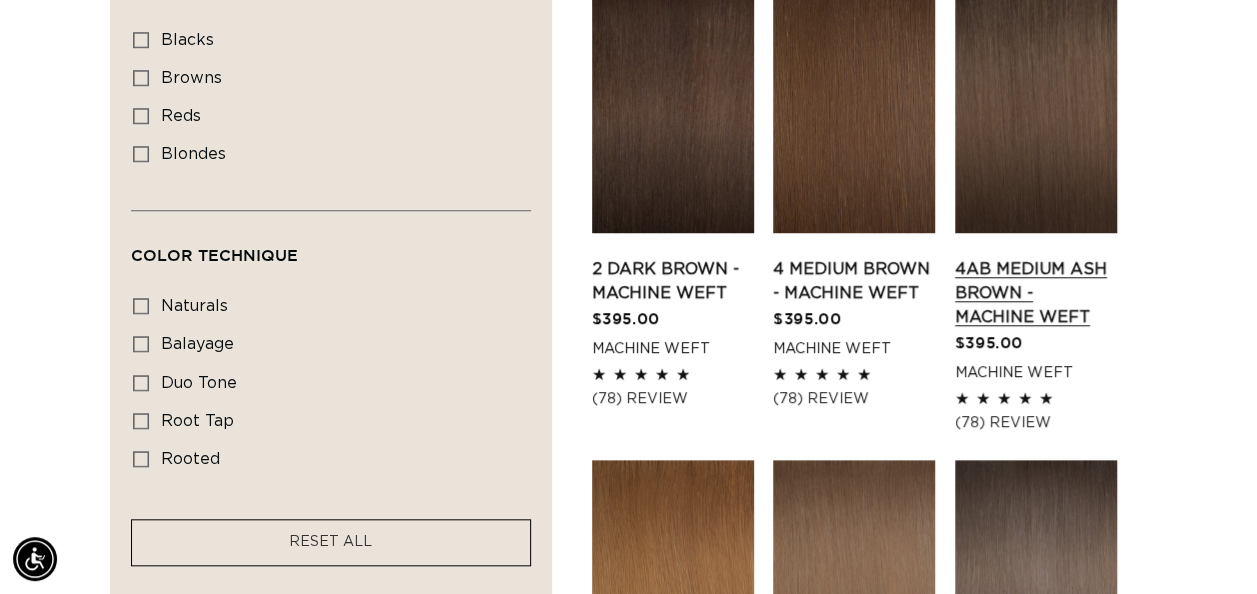 click on "4AB Medium Ash Brown - Machine Weft" at bounding box center [1036, 293] 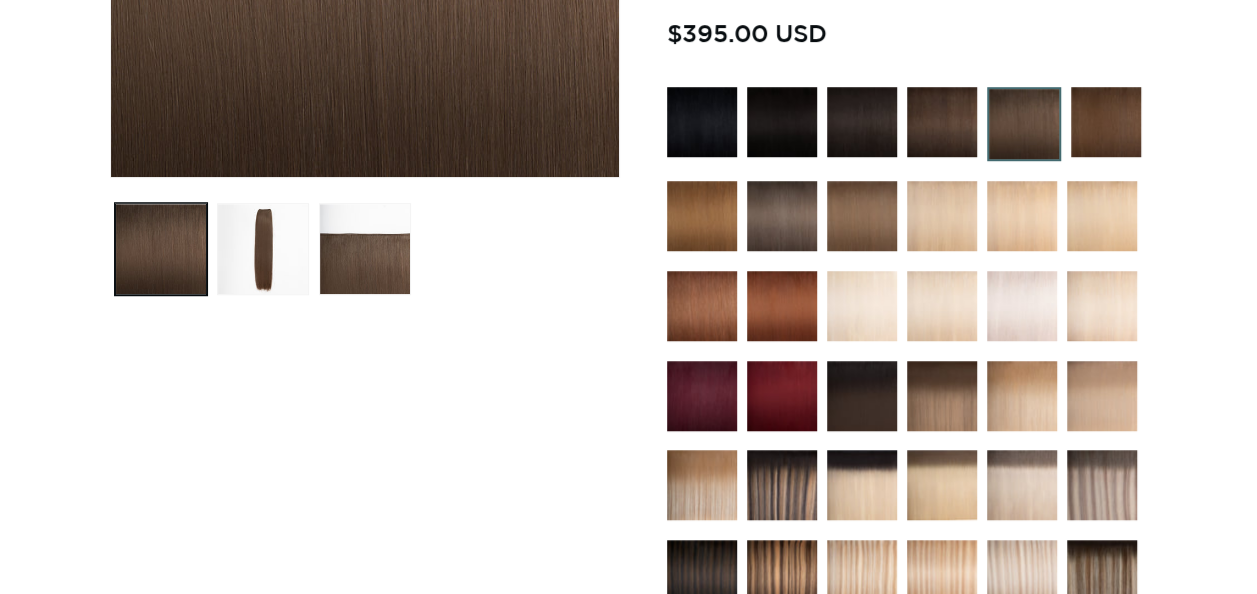 scroll, scrollTop: 0, scrollLeft: 0, axis: both 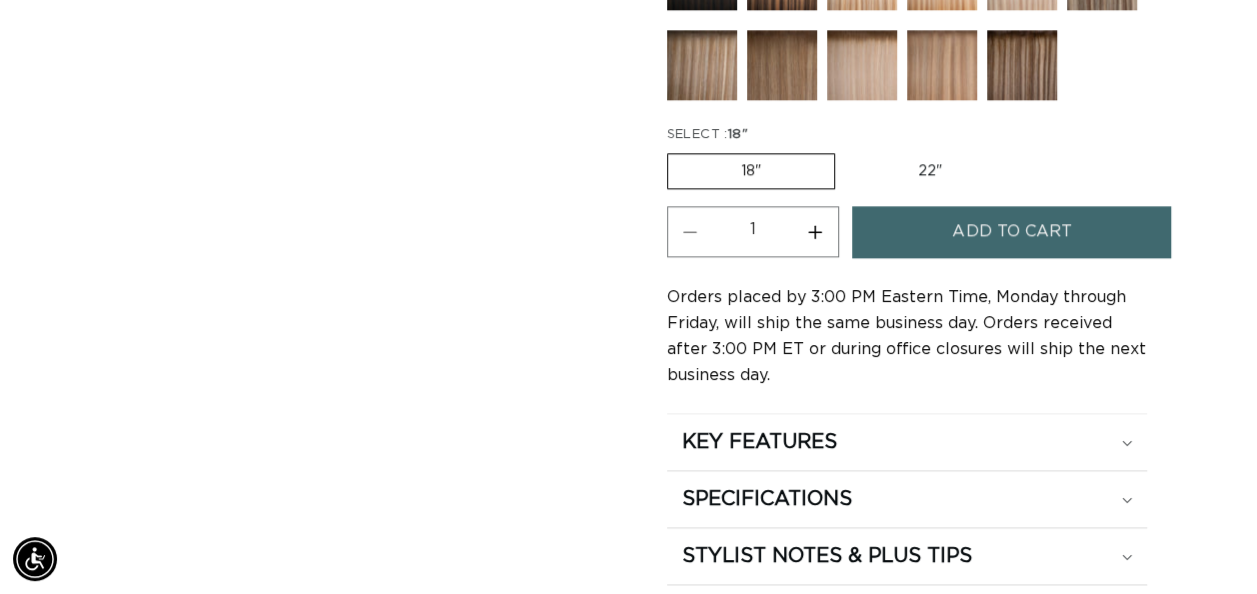 click on "22" Variant sold out or unavailable" at bounding box center [930, 171] 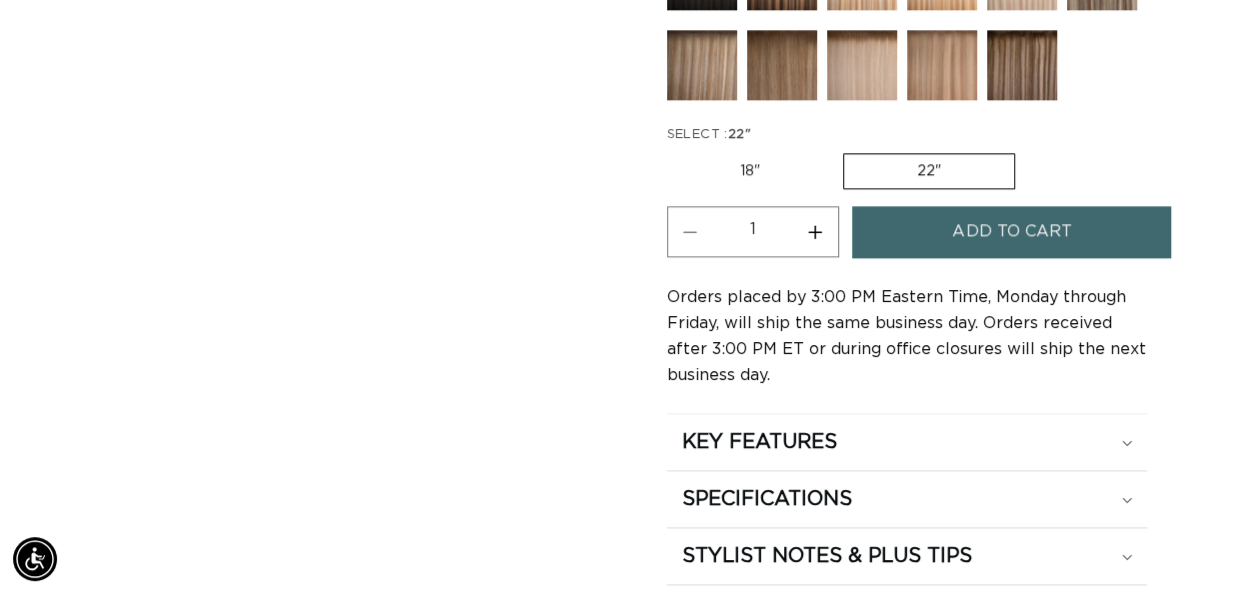 scroll, scrollTop: 0, scrollLeft: 2229, axis: horizontal 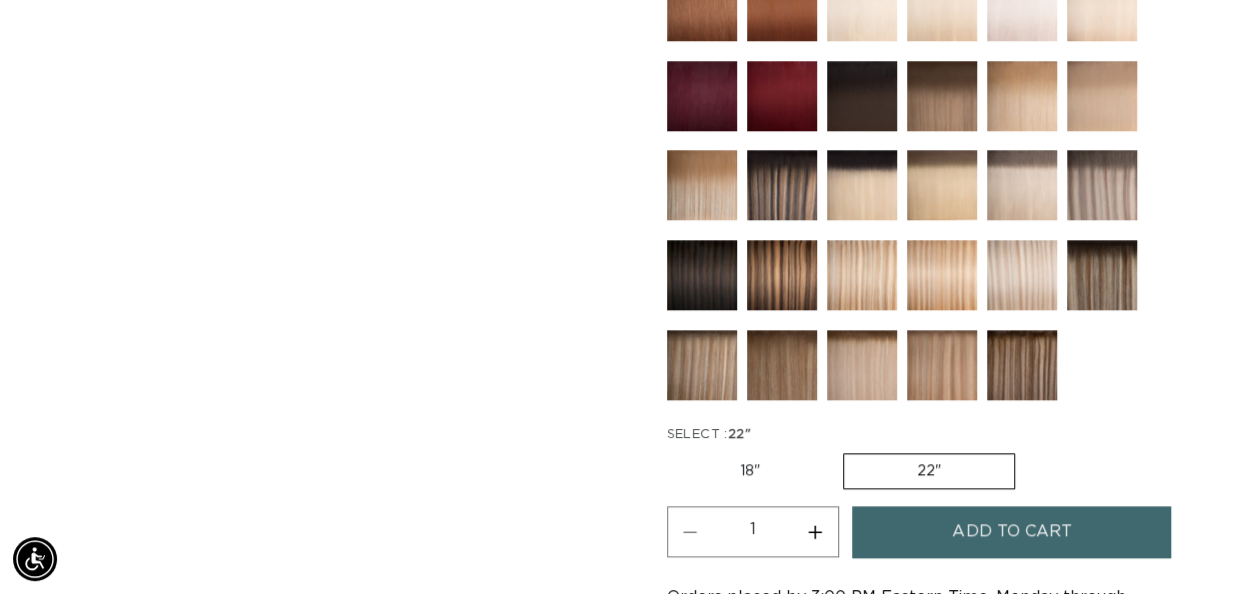 click on "22" Variant sold out or unavailable" at bounding box center (929, 471) 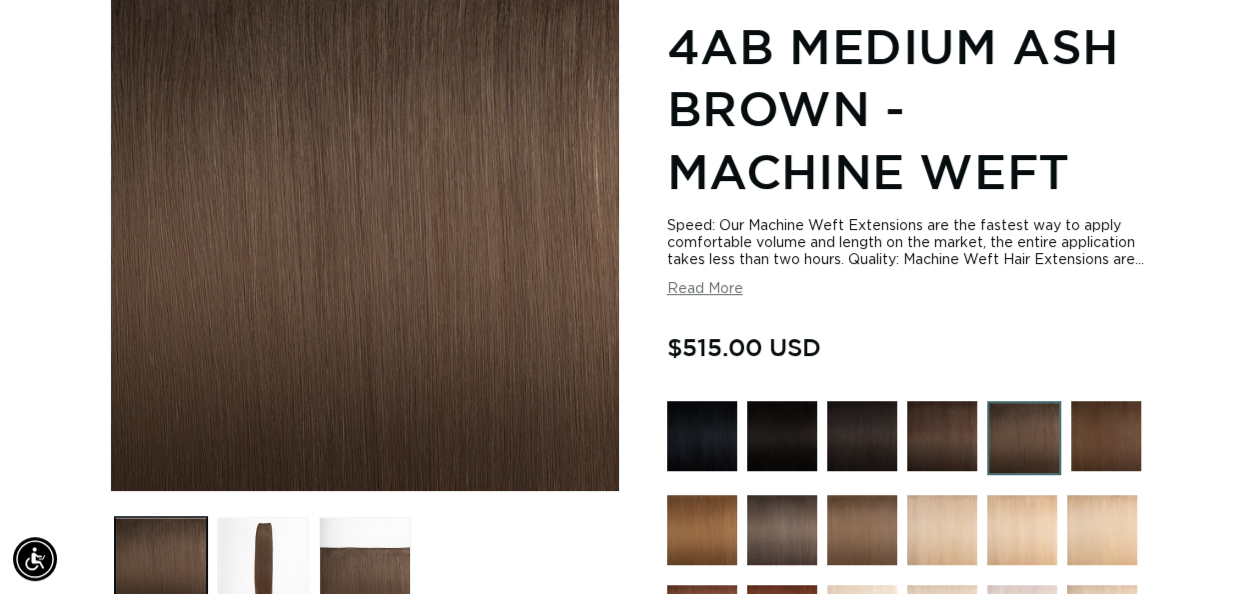 scroll, scrollTop: 100, scrollLeft: 0, axis: vertical 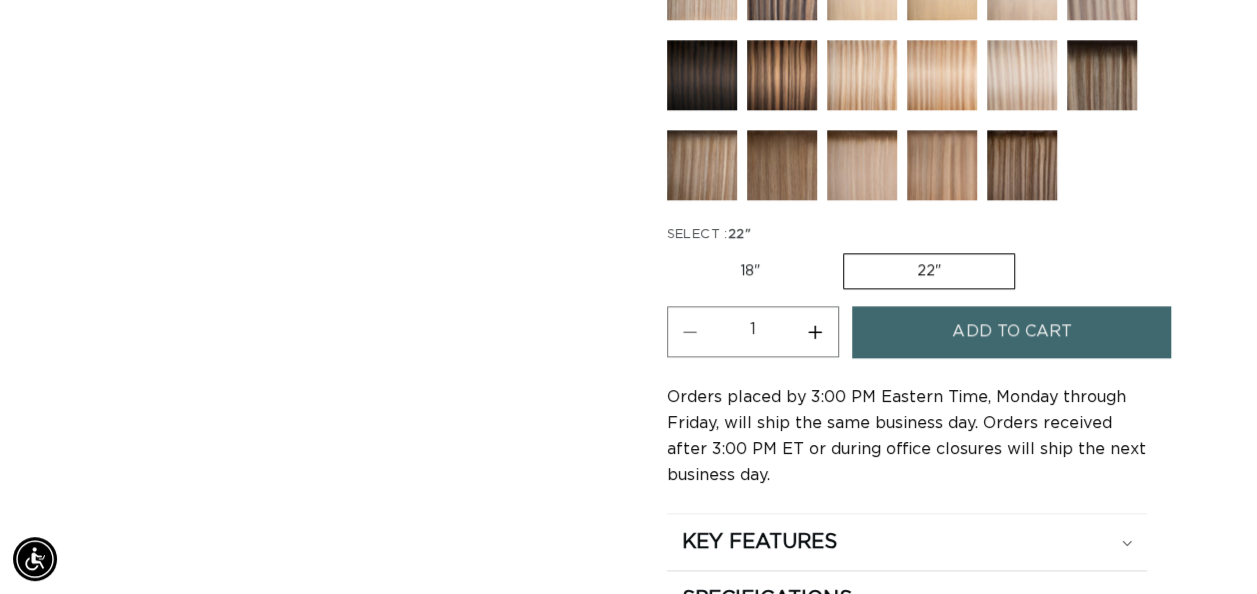 click on "Add to cart" at bounding box center (1011, 331) 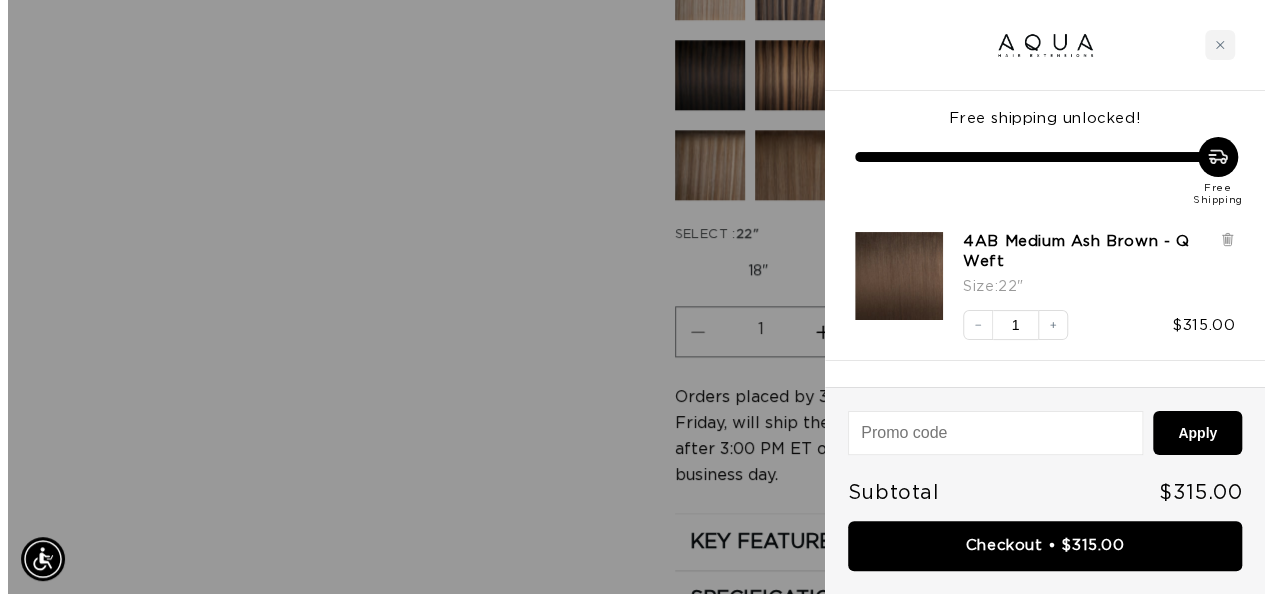 scroll, scrollTop: 0, scrollLeft: 2260, axis: horizontal 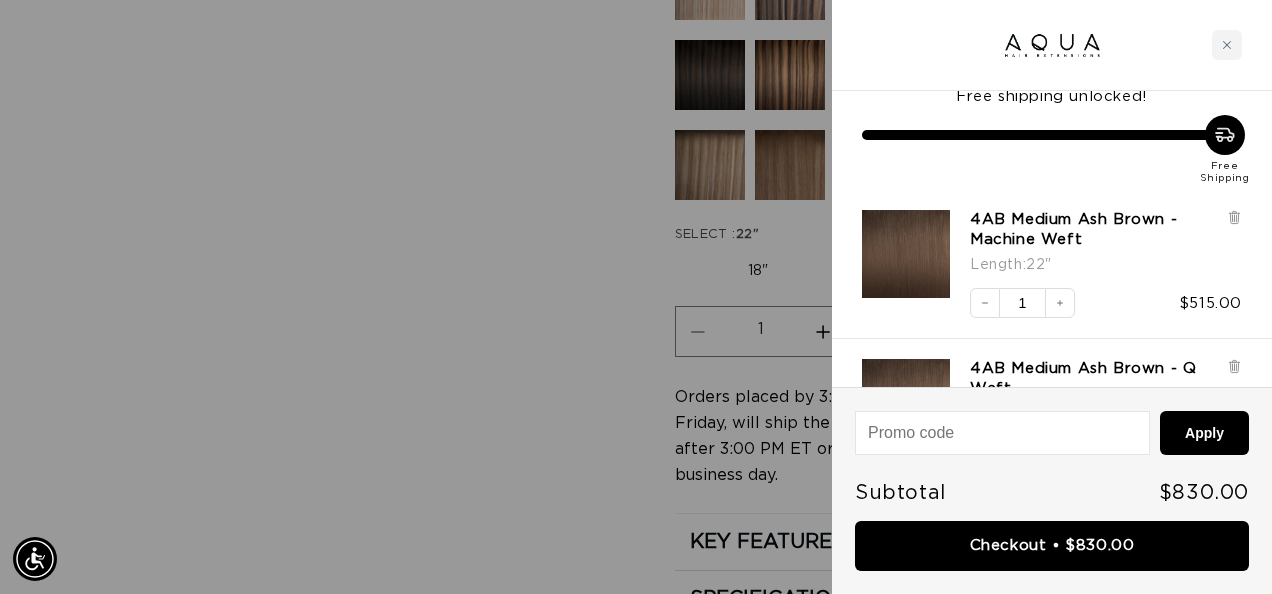 click at bounding box center [636, 297] 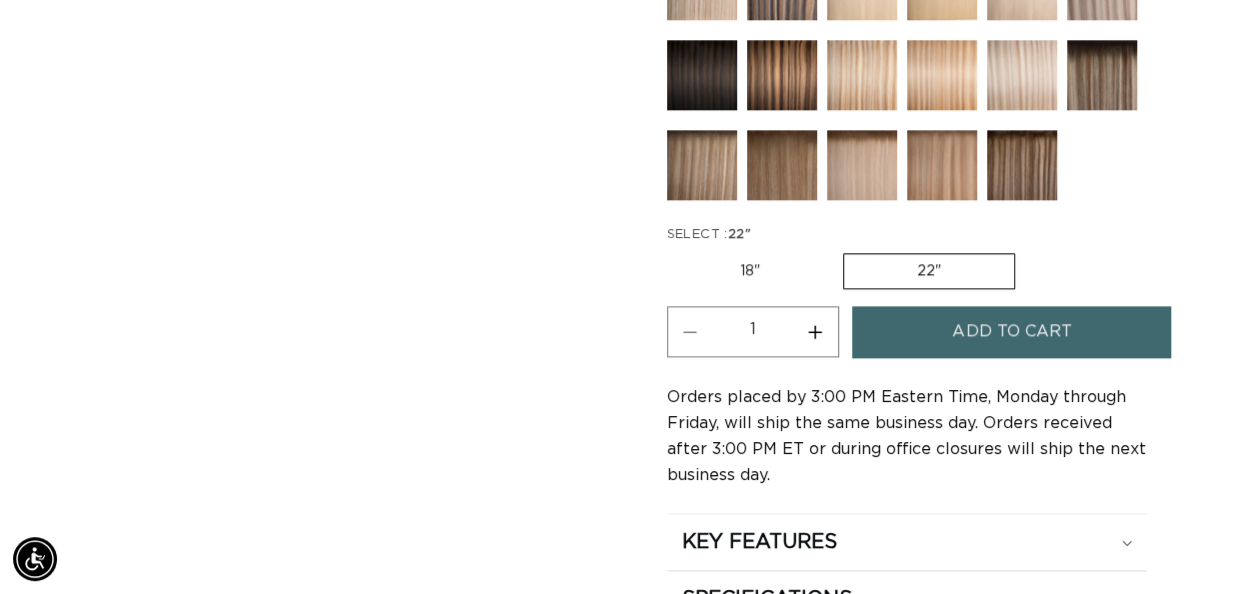scroll, scrollTop: 0, scrollLeft: 2229, axis: horizontal 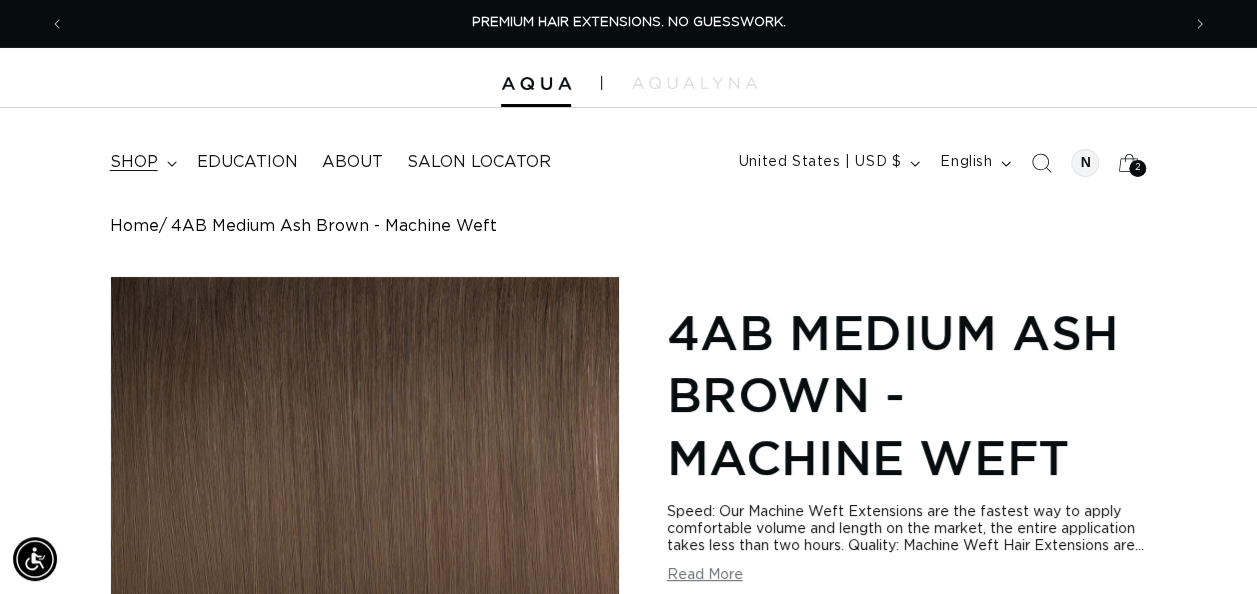 click on "shop" at bounding box center (134, 162) 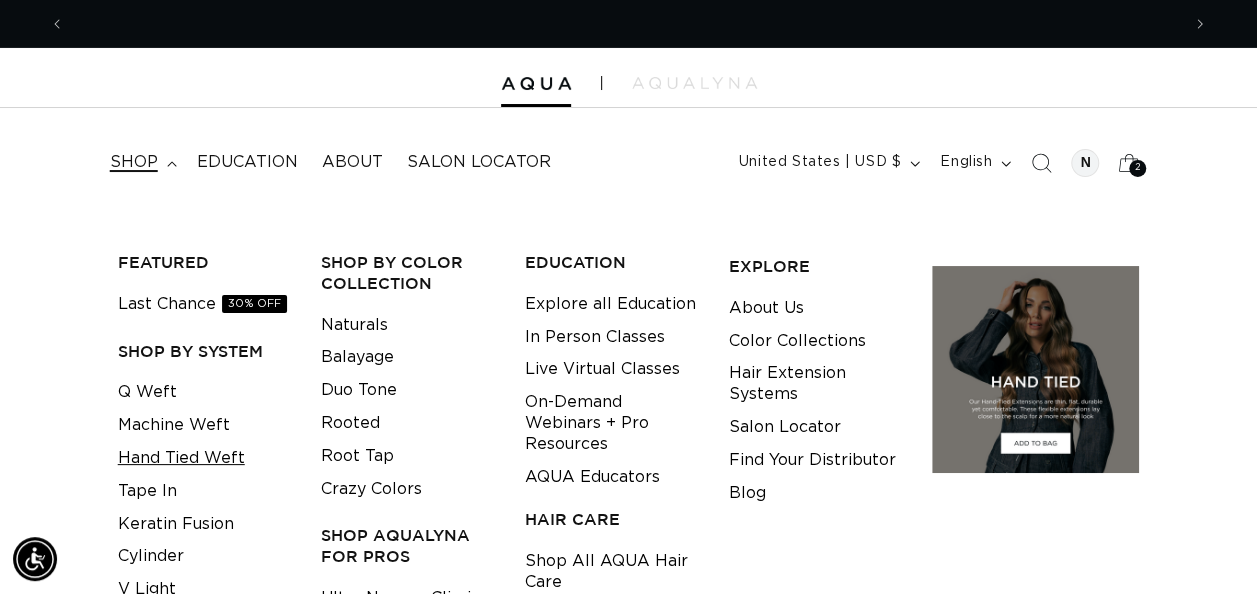 scroll, scrollTop: 0, scrollLeft: 1114, axis: horizontal 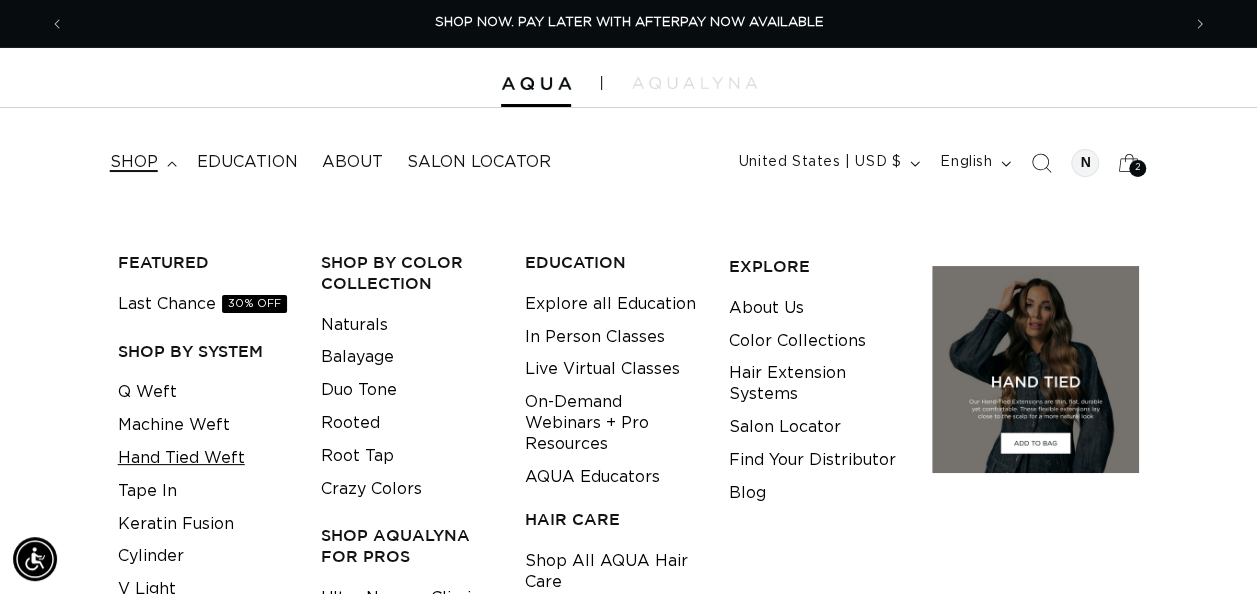 click on "Hand Tied Weft" at bounding box center (181, 458) 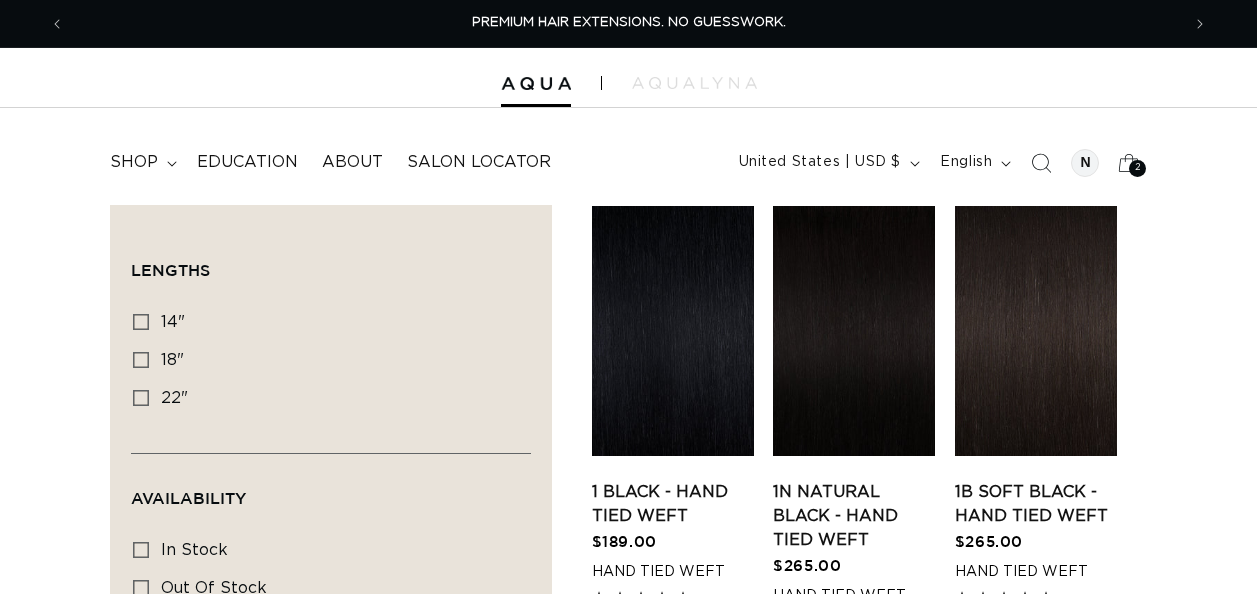 scroll, scrollTop: 0, scrollLeft: 0, axis: both 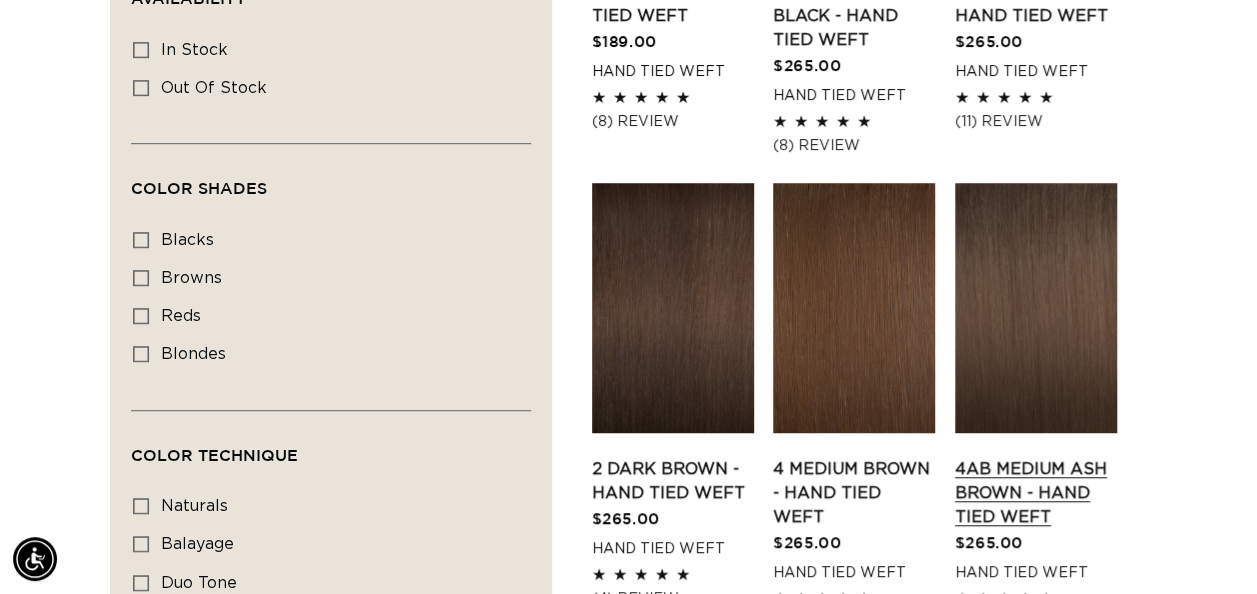 click on "4AB Medium Ash Brown - Hand Tied Weft" at bounding box center (1036, 493) 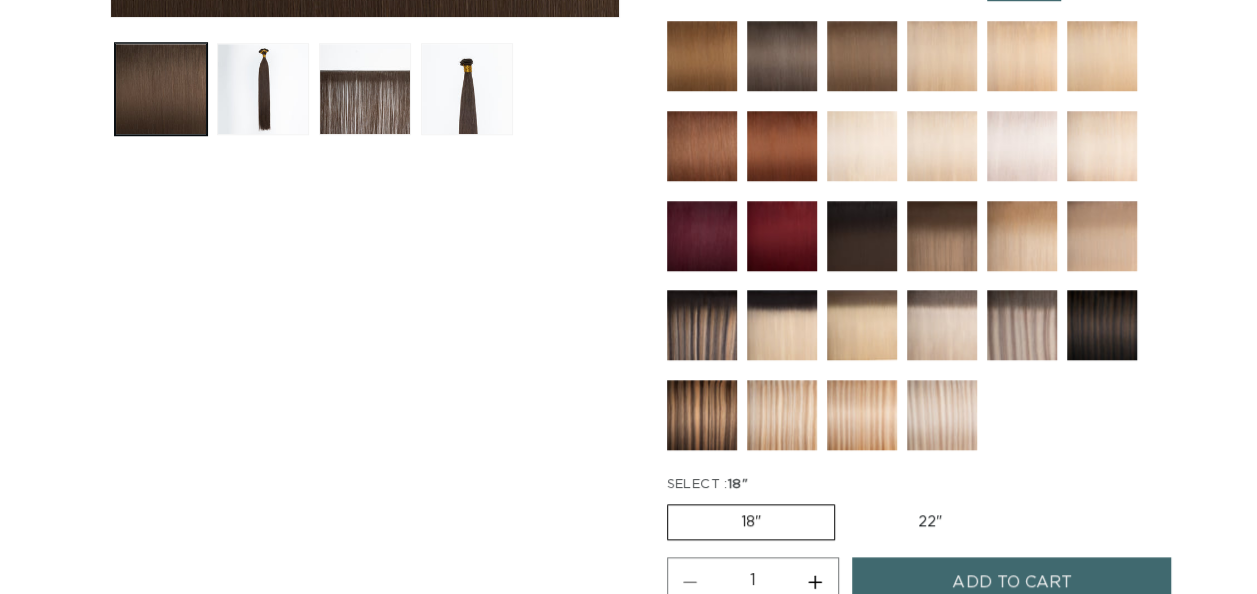 scroll, scrollTop: 0, scrollLeft: 0, axis: both 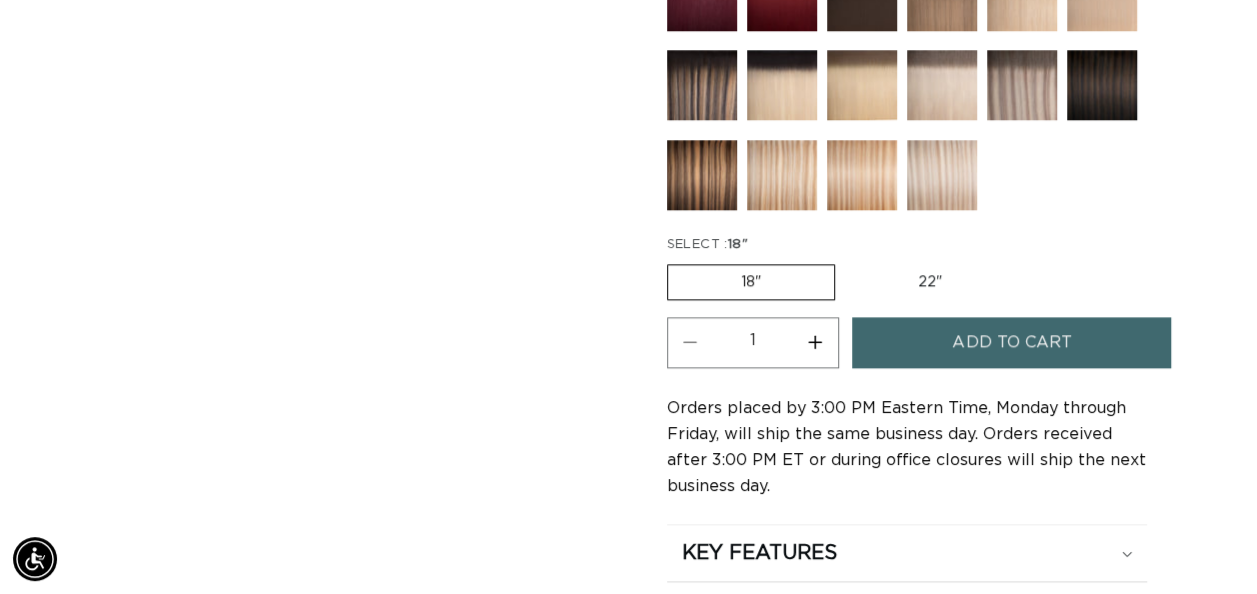 click on "22" Variant sold out or unavailable" at bounding box center (930, 282) 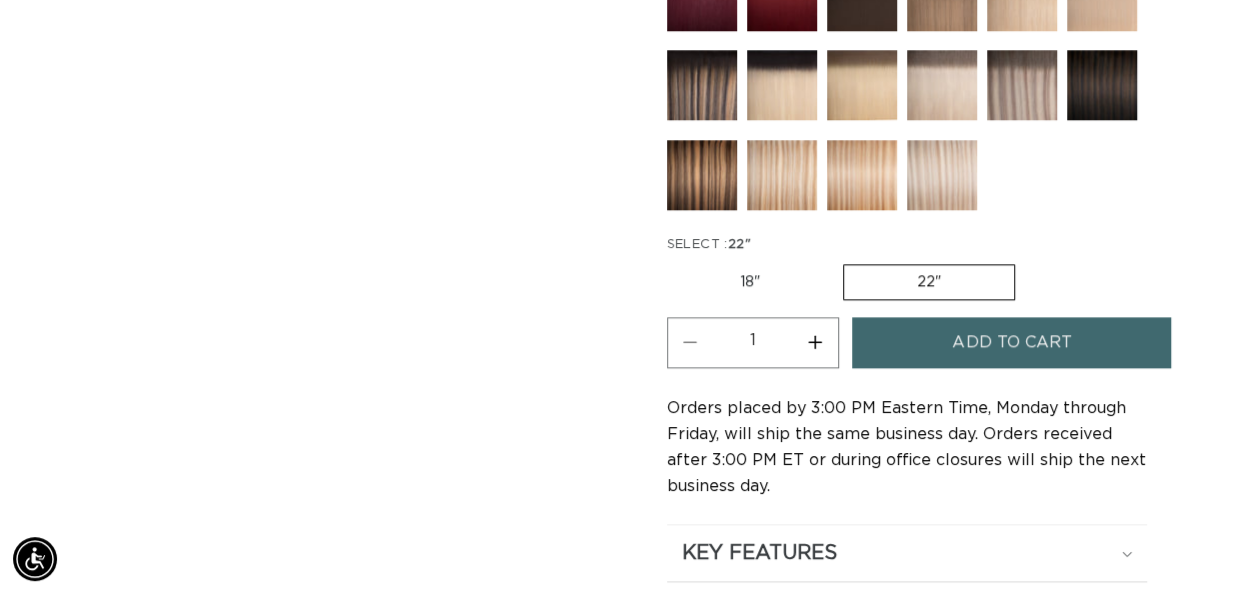 scroll, scrollTop: 0, scrollLeft: 2229, axis: horizontal 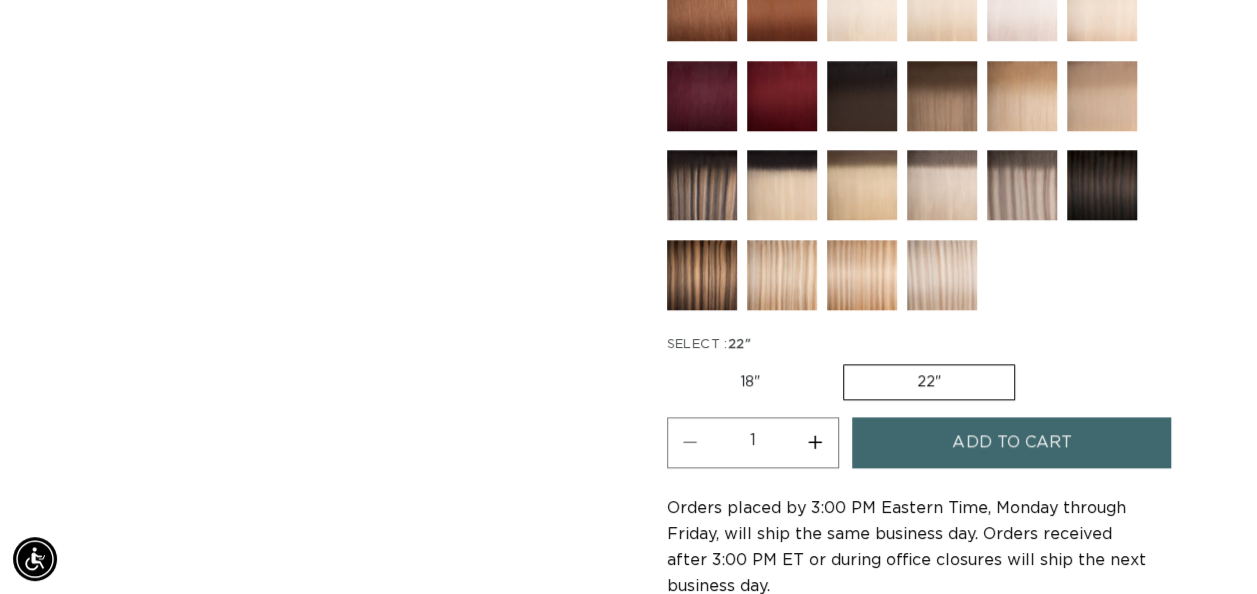 click on "22" Variant sold out or unavailable" at bounding box center [929, 382] 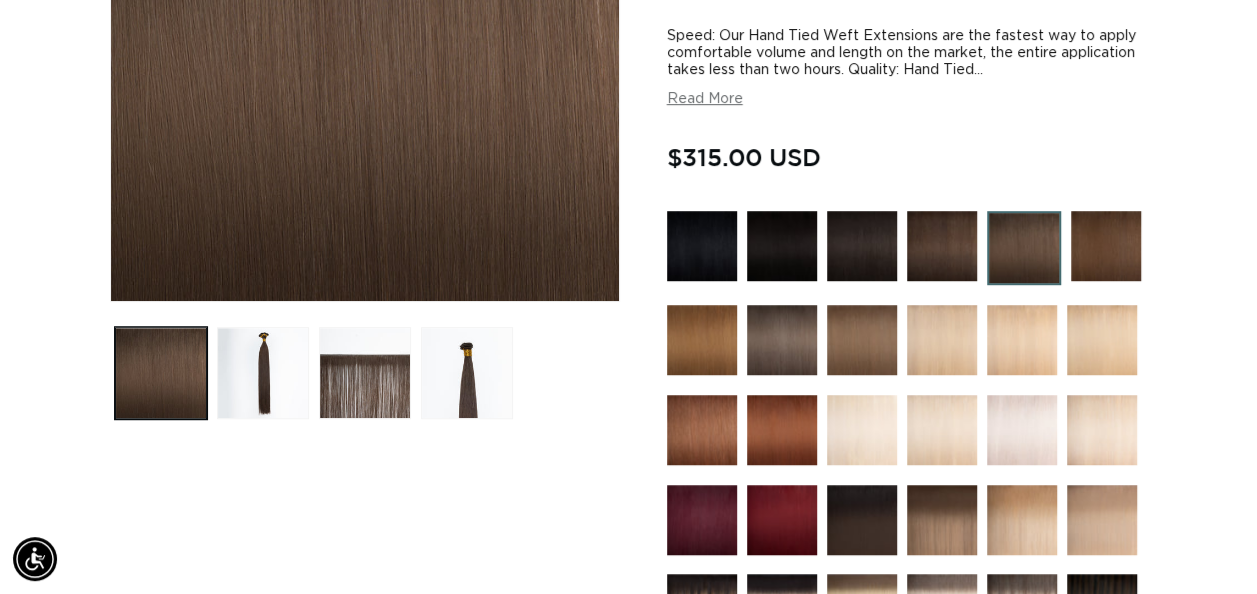 scroll, scrollTop: 200, scrollLeft: 0, axis: vertical 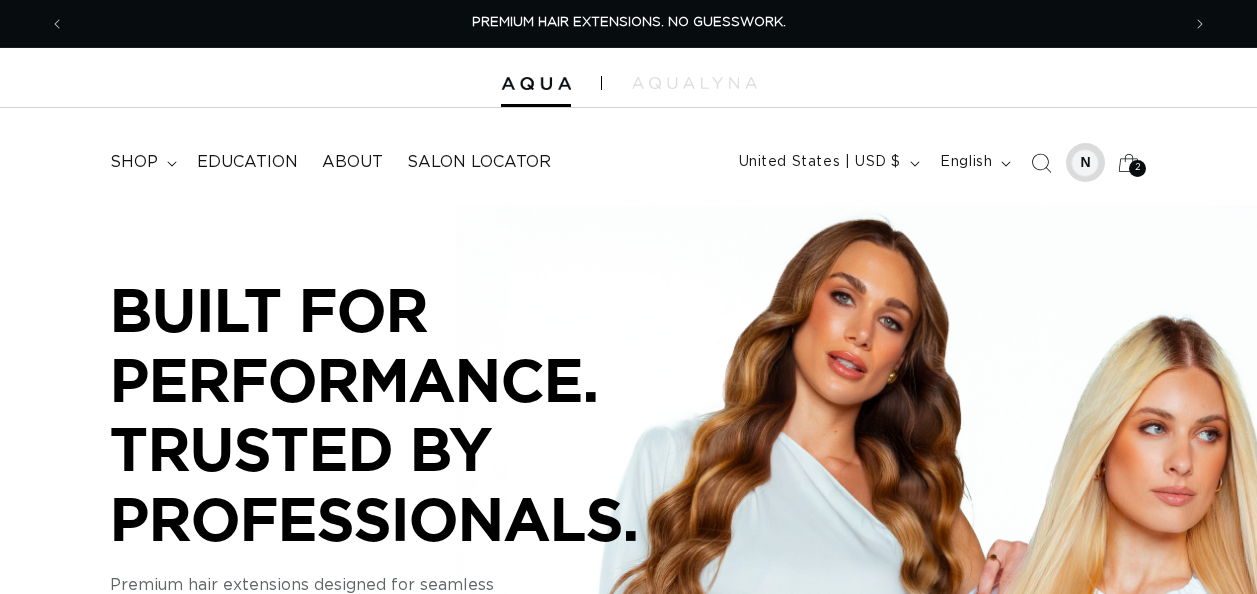 click at bounding box center (1085, 163) 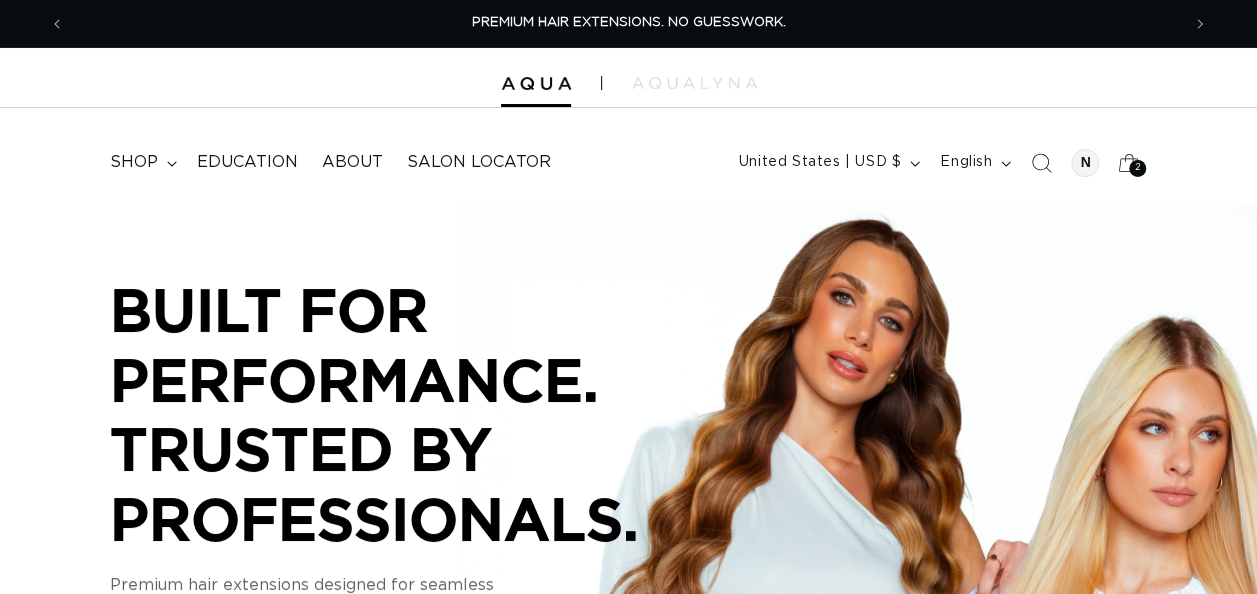 scroll, scrollTop: 0, scrollLeft: 0, axis: both 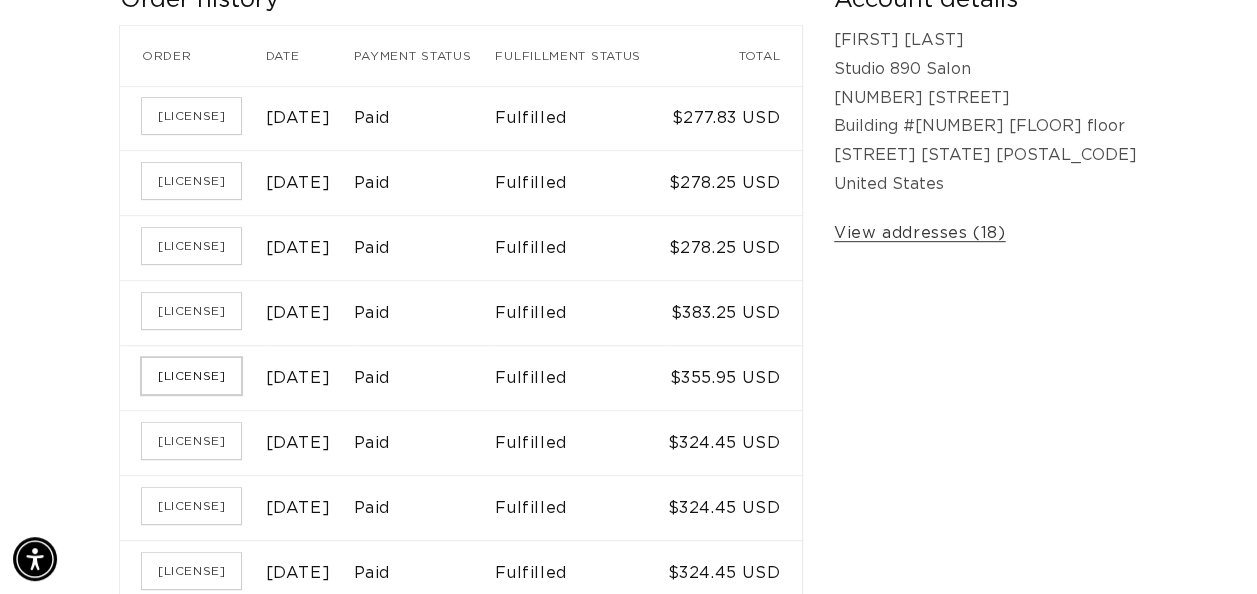 click on "SH-106039" at bounding box center [191, 376] 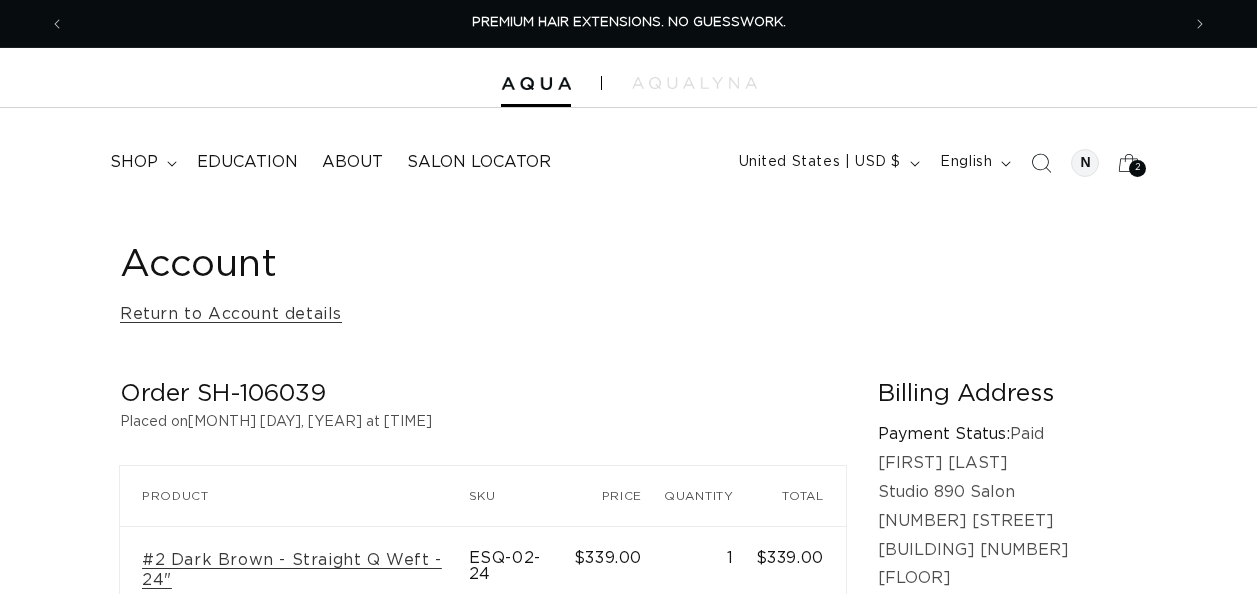 scroll, scrollTop: 0, scrollLeft: 0, axis: both 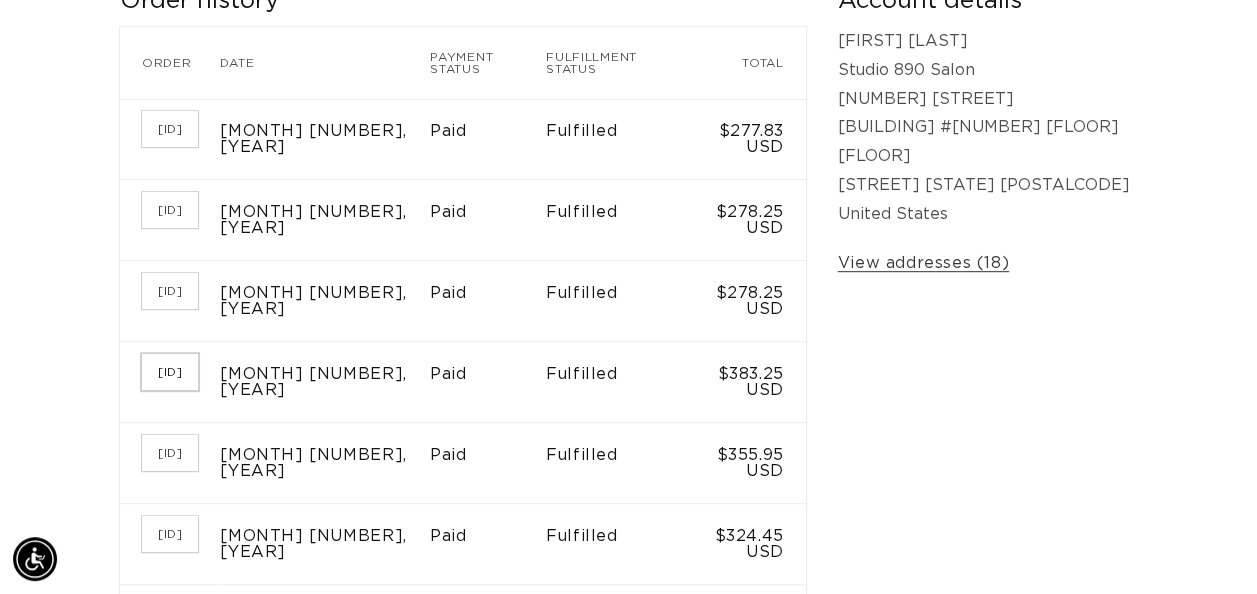 click on "[DOCUMENT_ID]" at bounding box center [170, 372] 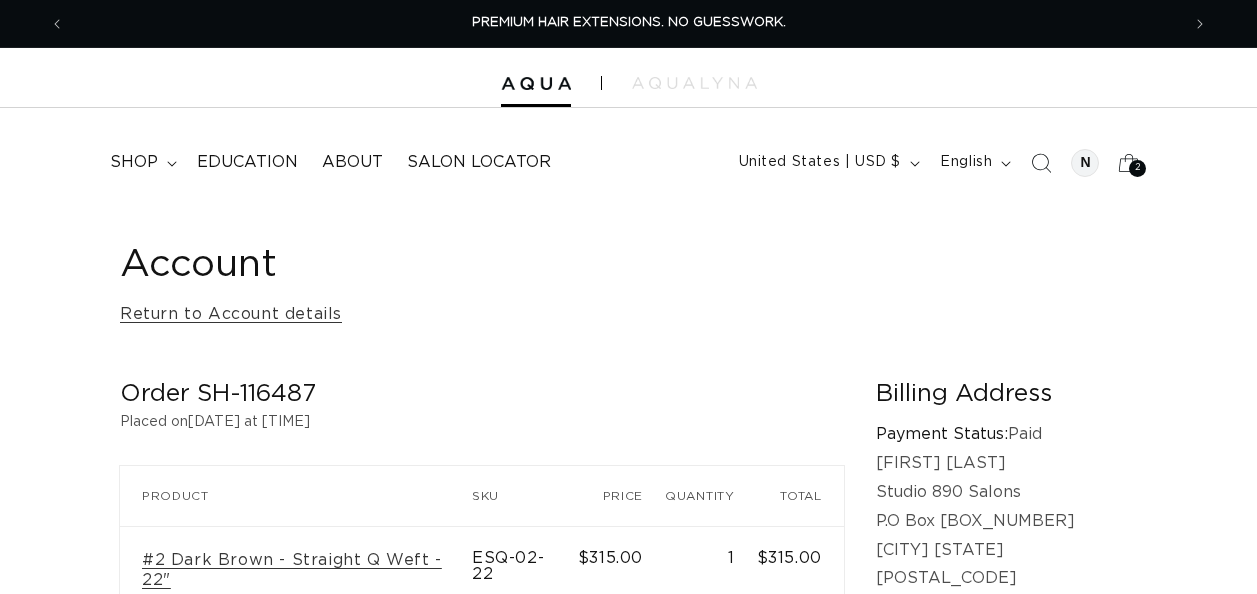 scroll, scrollTop: 136, scrollLeft: 0, axis: vertical 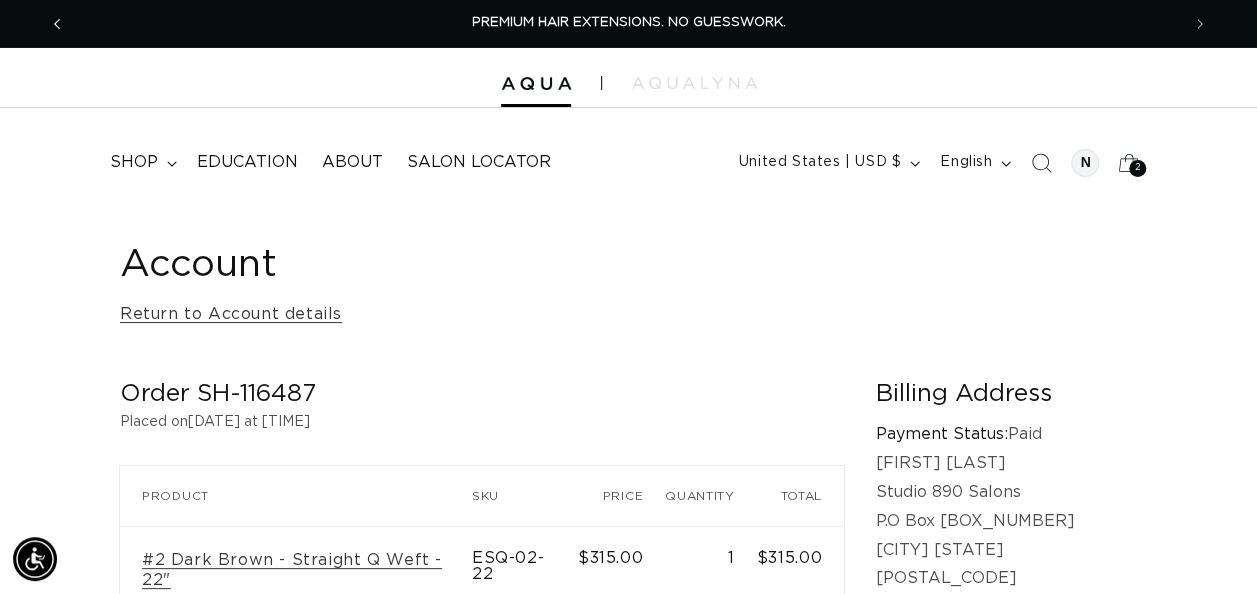 click 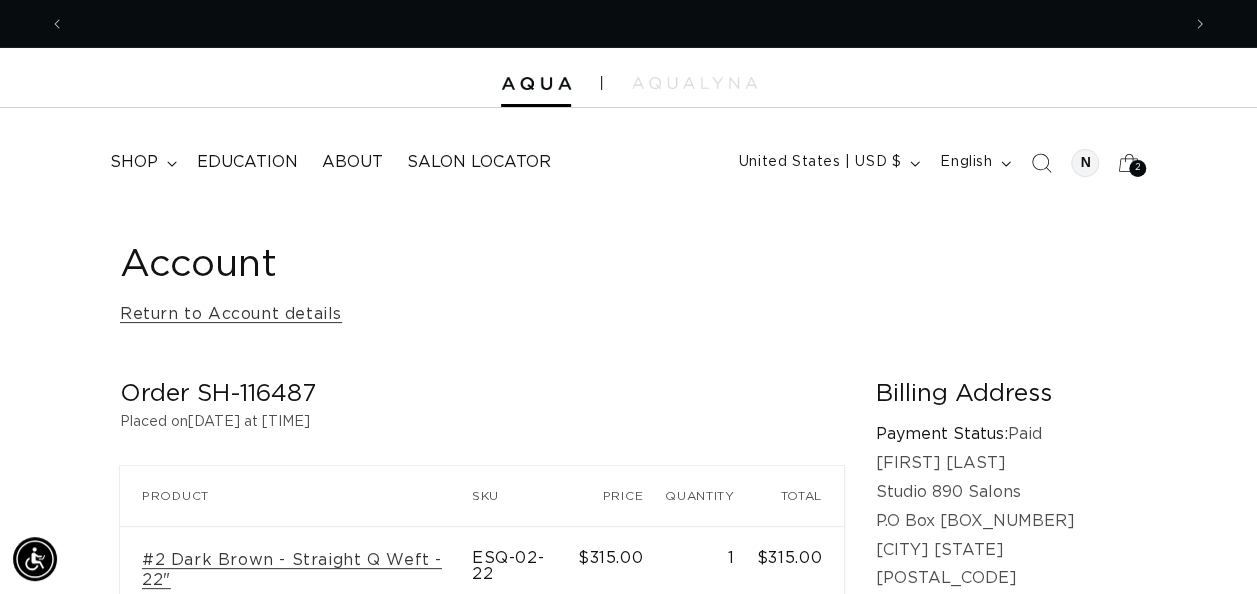 scroll, scrollTop: 0, scrollLeft: 2229, axis: horizontal 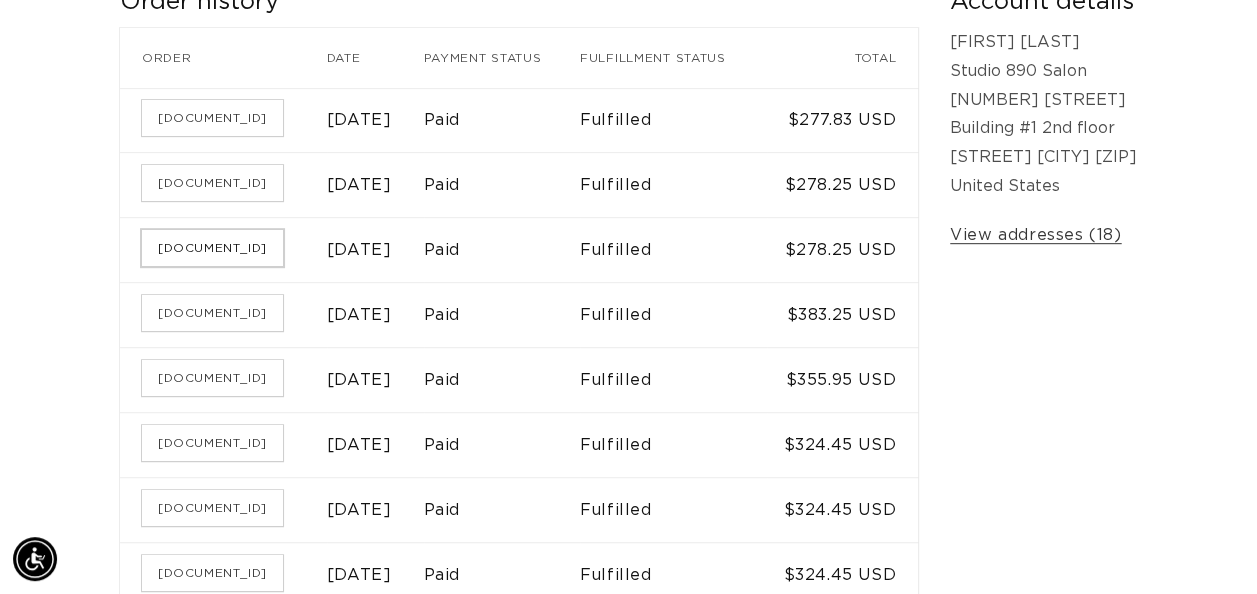 click on "SH-118133" at bounding box center (212, 248) 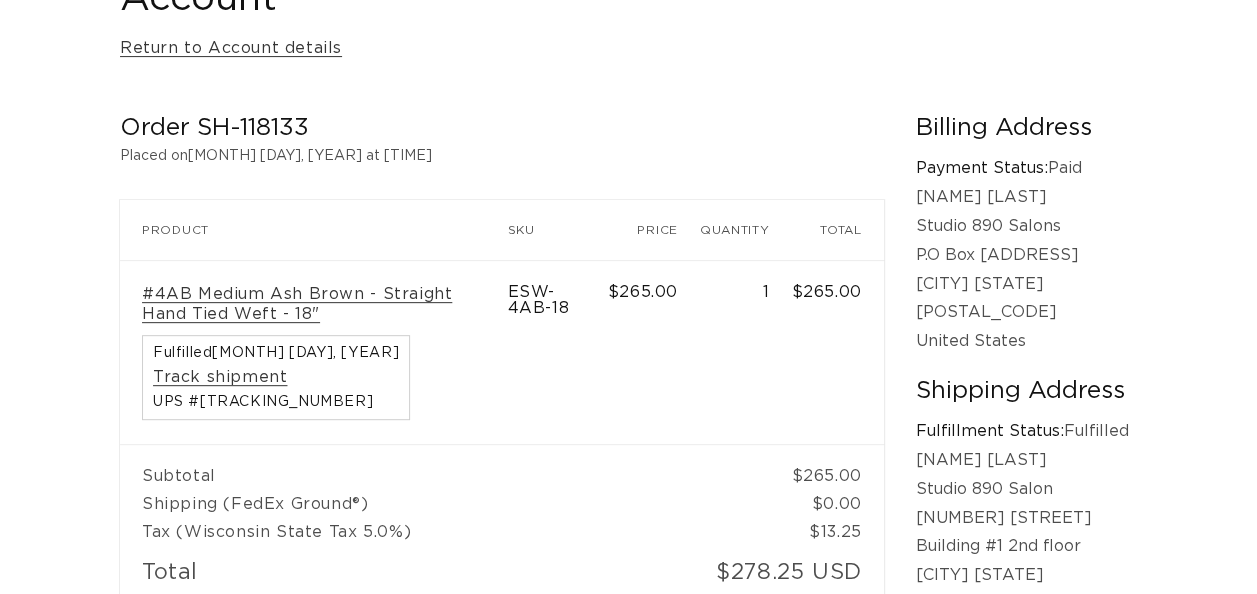 scroll, scrollTop: 0, scrollLeft: 0, axis: both 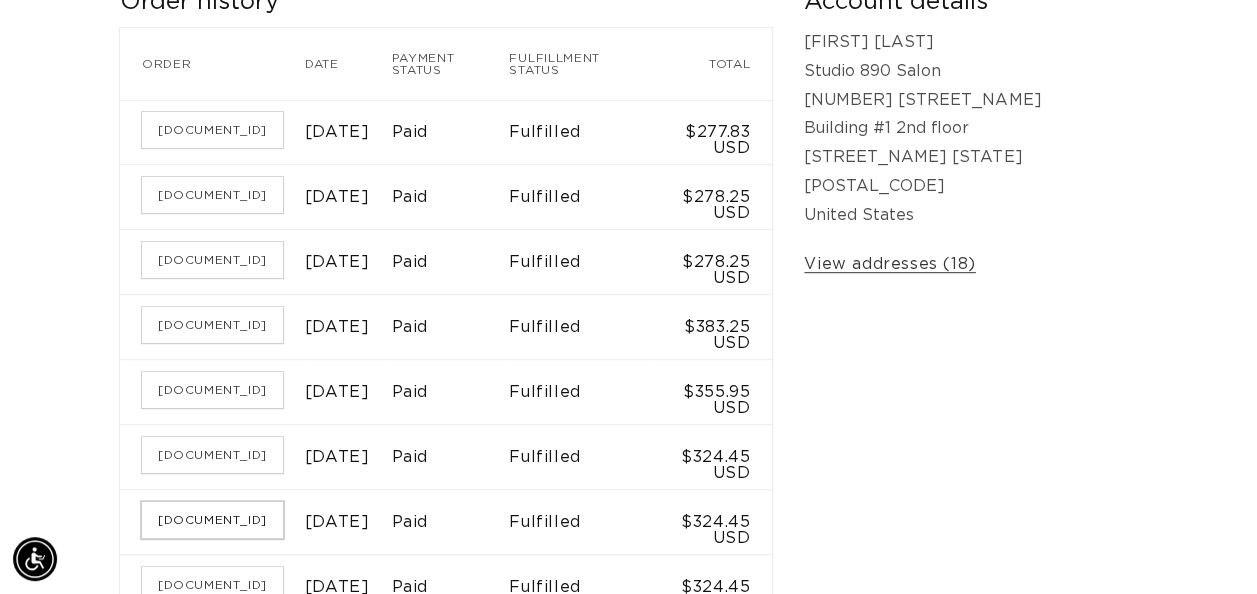 click on "[DOCUMENT_ID]" at bounding box center (212, 520) 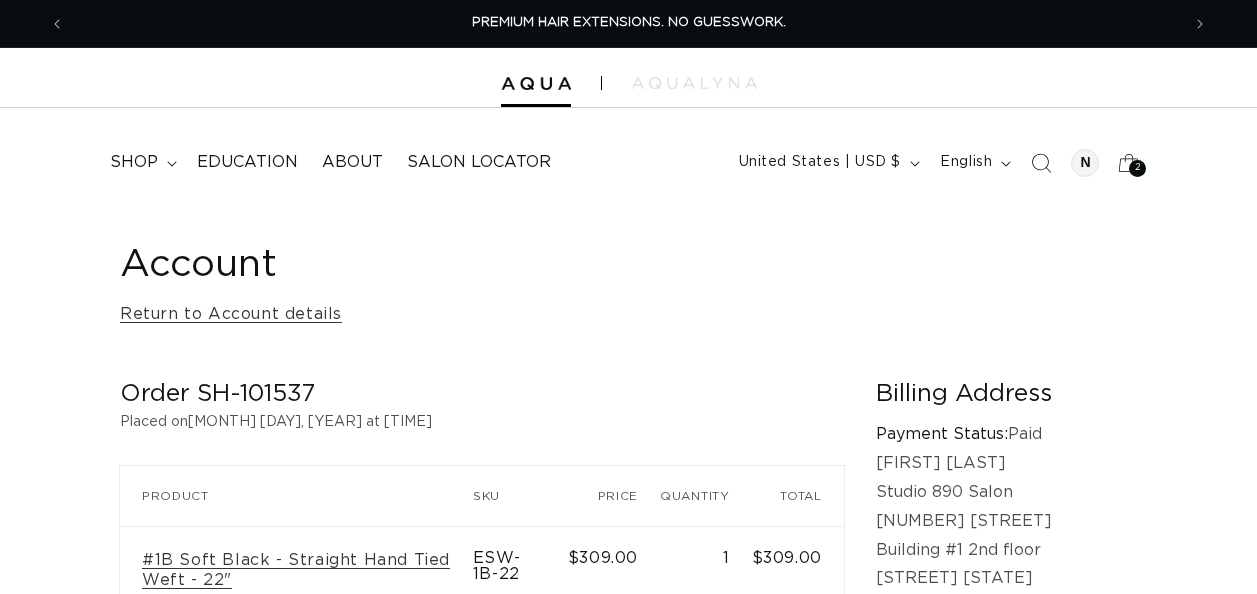 scroll, scrollTop: 15, scrollLeft: 0, axis: vertical 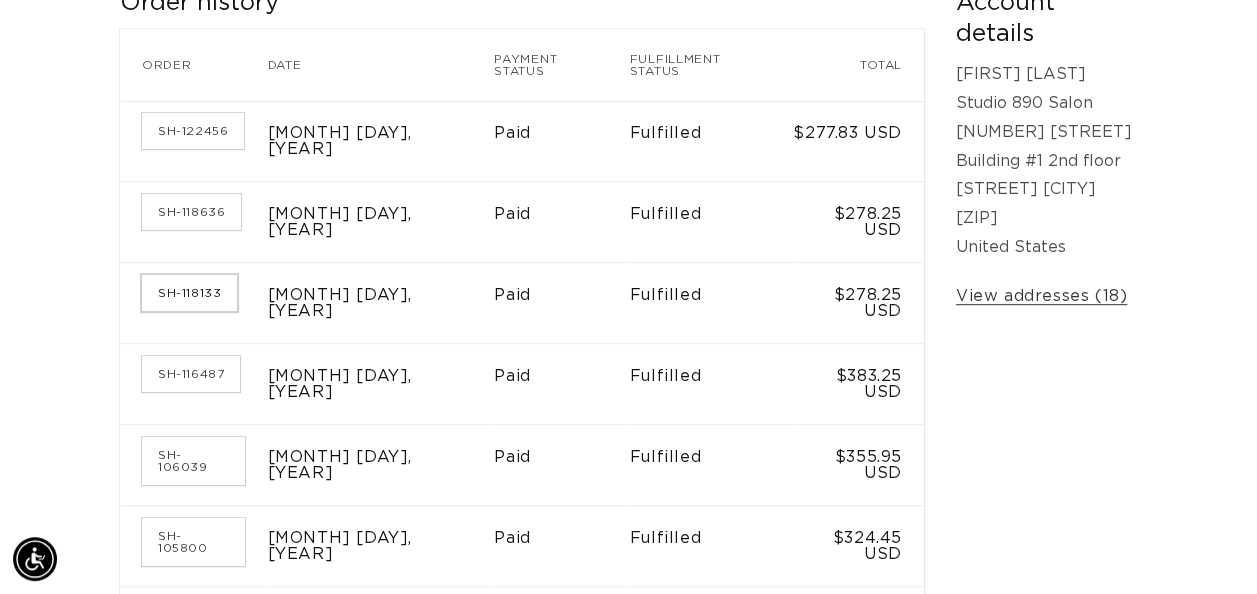click on "SH-118133" at bounding box center (189, 293) 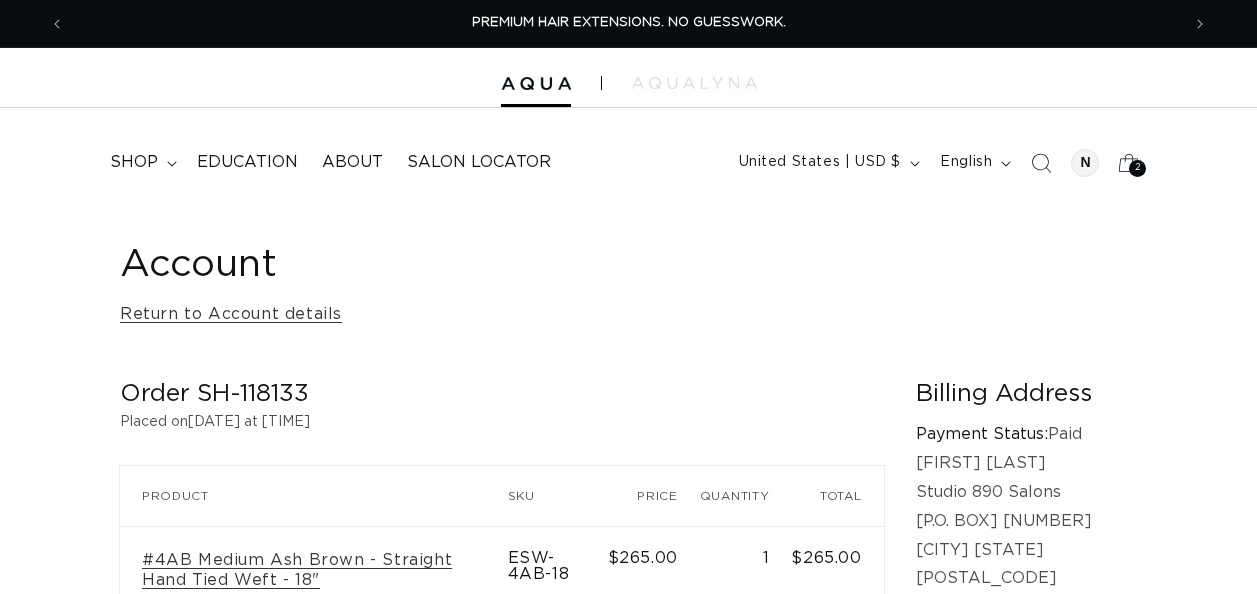 scroll, scrollTop: 0, scrollLeft: 0, axis: both 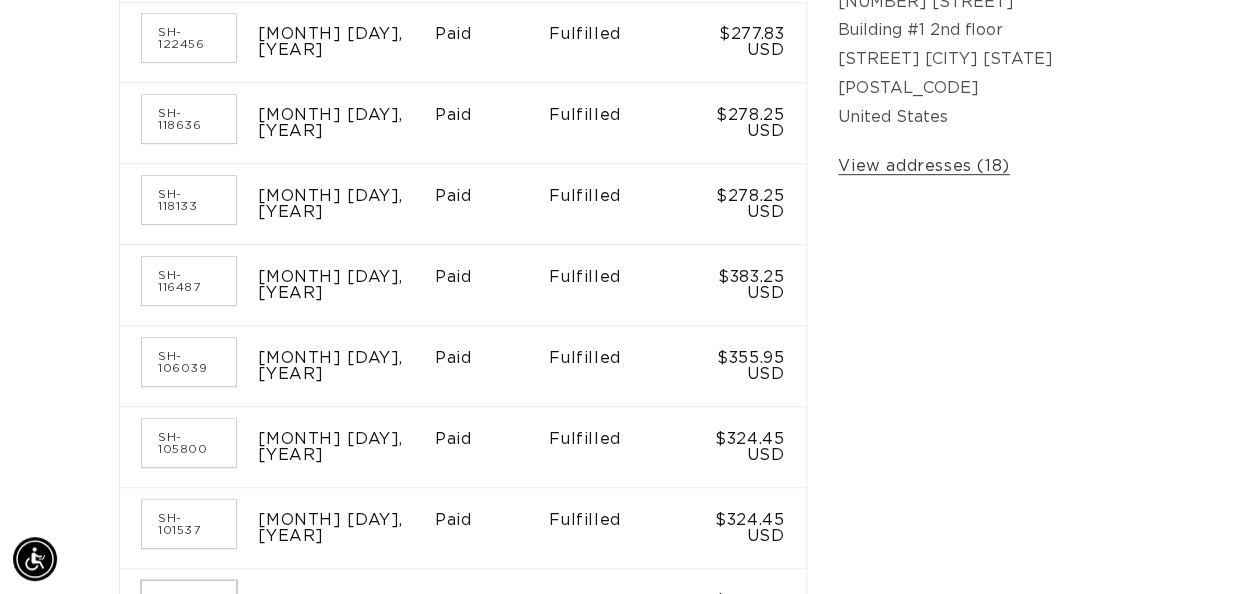 click on "SH-98912" at bounding box center (189, 605) 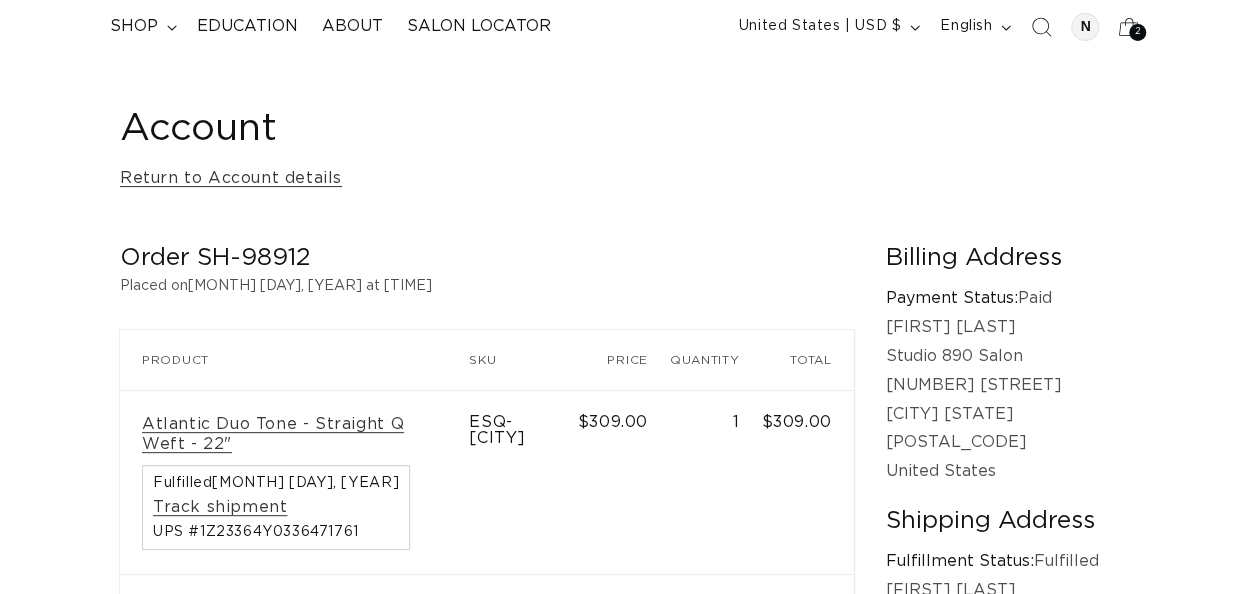 scroll, scrollTop: 0, scrollLeft: 0, axis: both 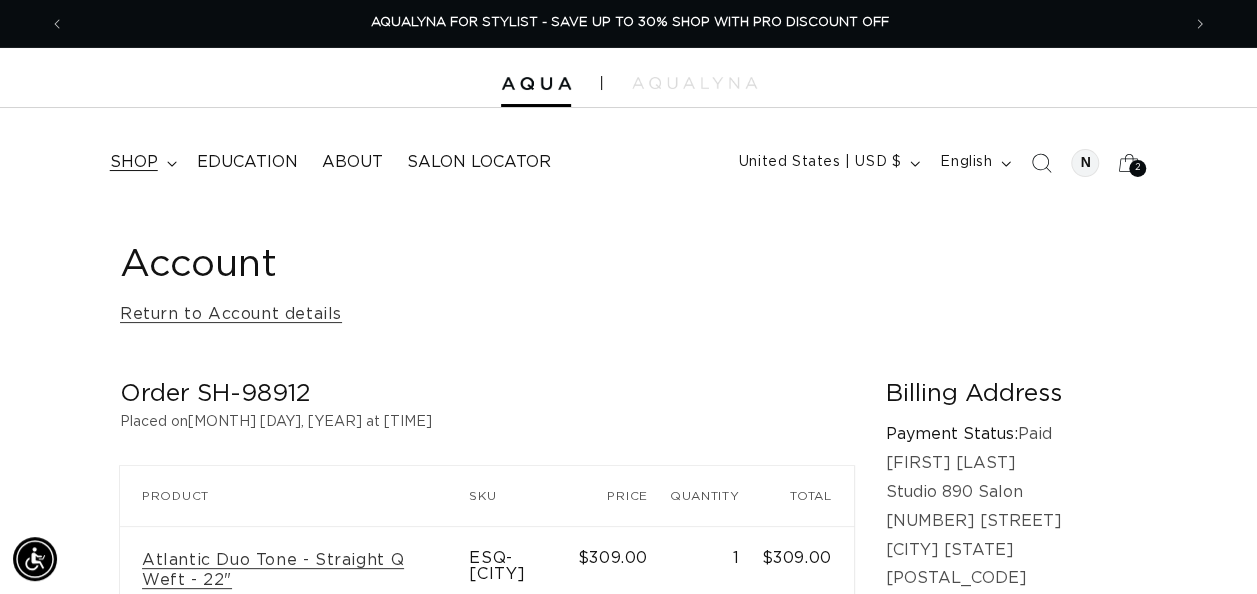 click on "shop" at bounding box center (141, 162) 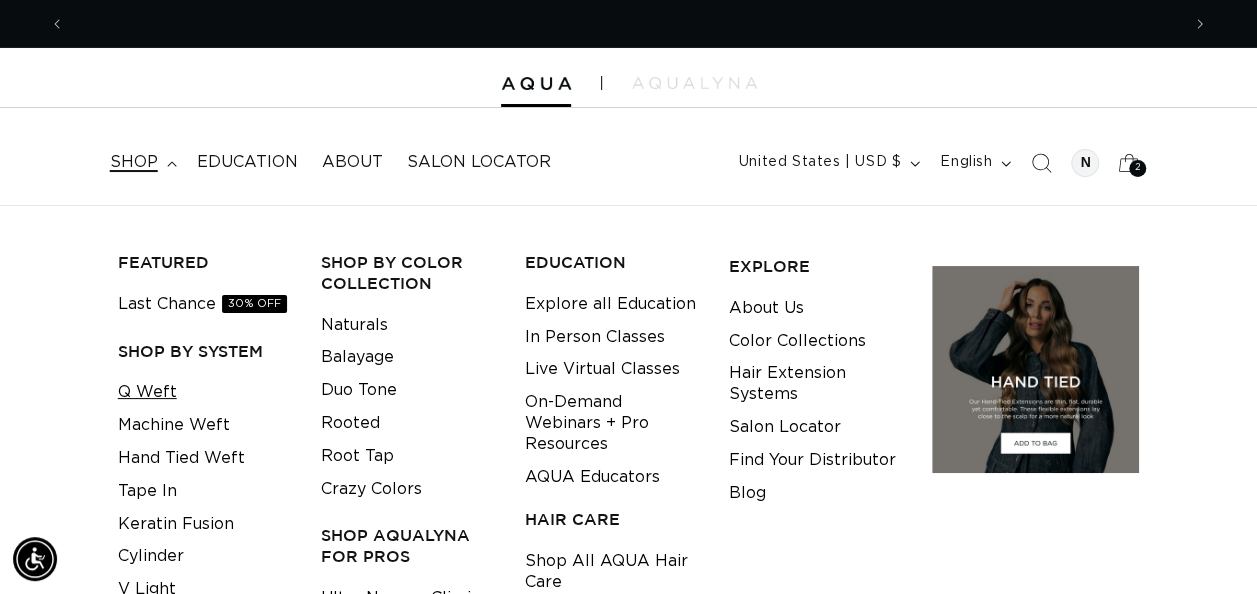click on "Q Weft" at bounding box center (147, 392) 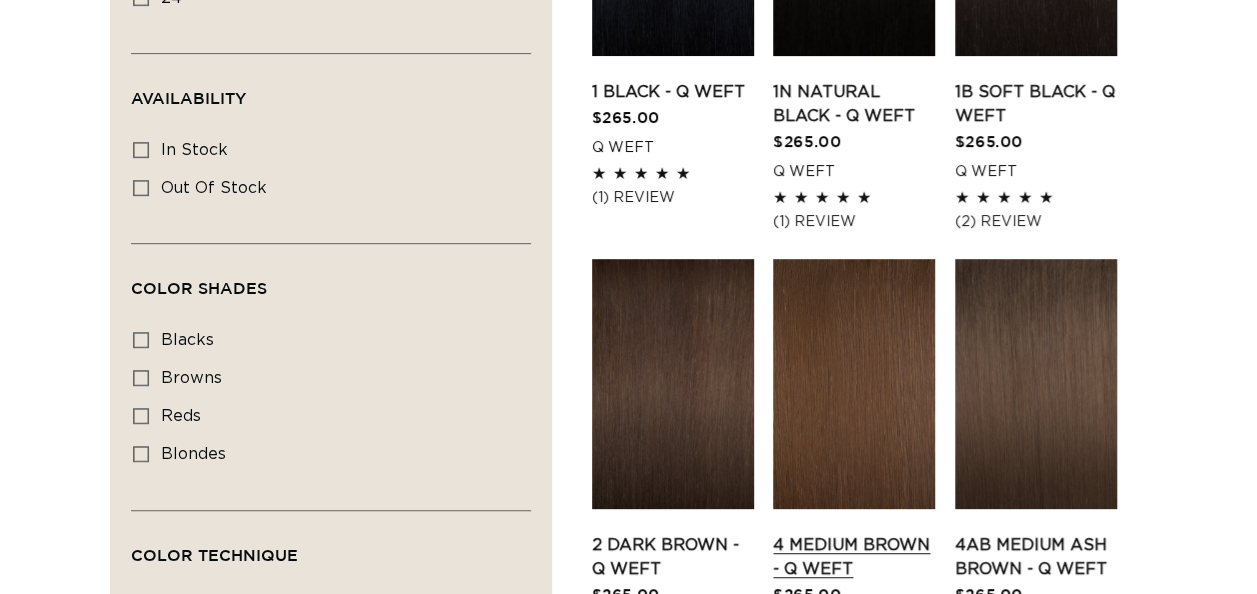 scroll, scrollTop: 521, scrollLeft: 0, axis: vertical 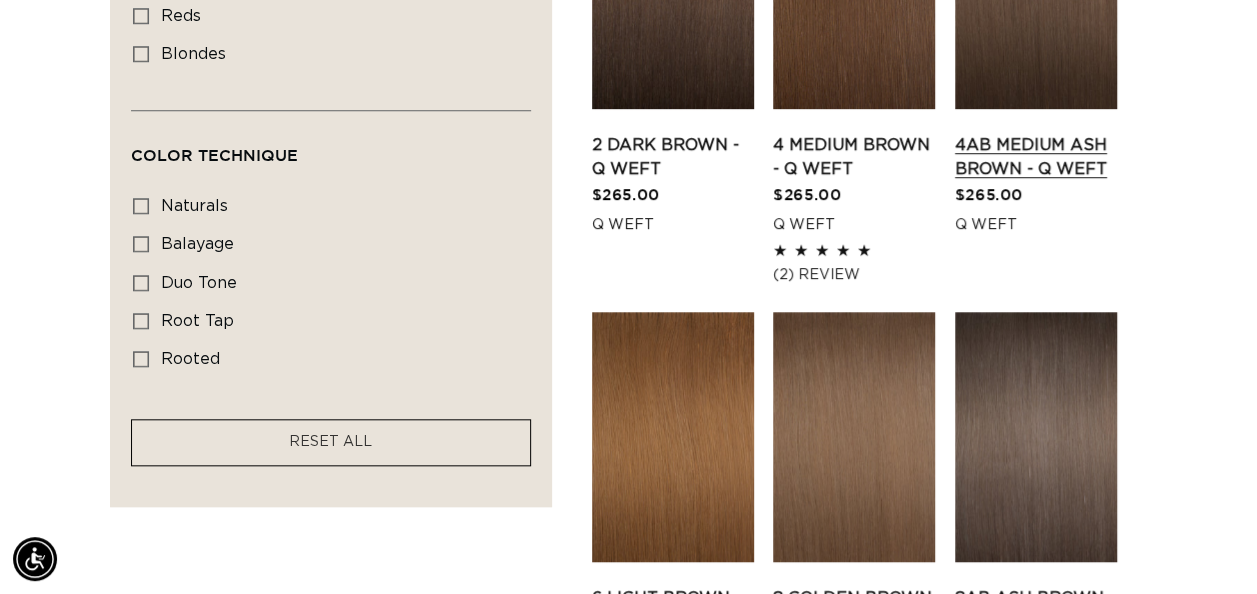 click on "4AB Medium Ash Brown - Q Weft" at bounding box center [1036, 157] 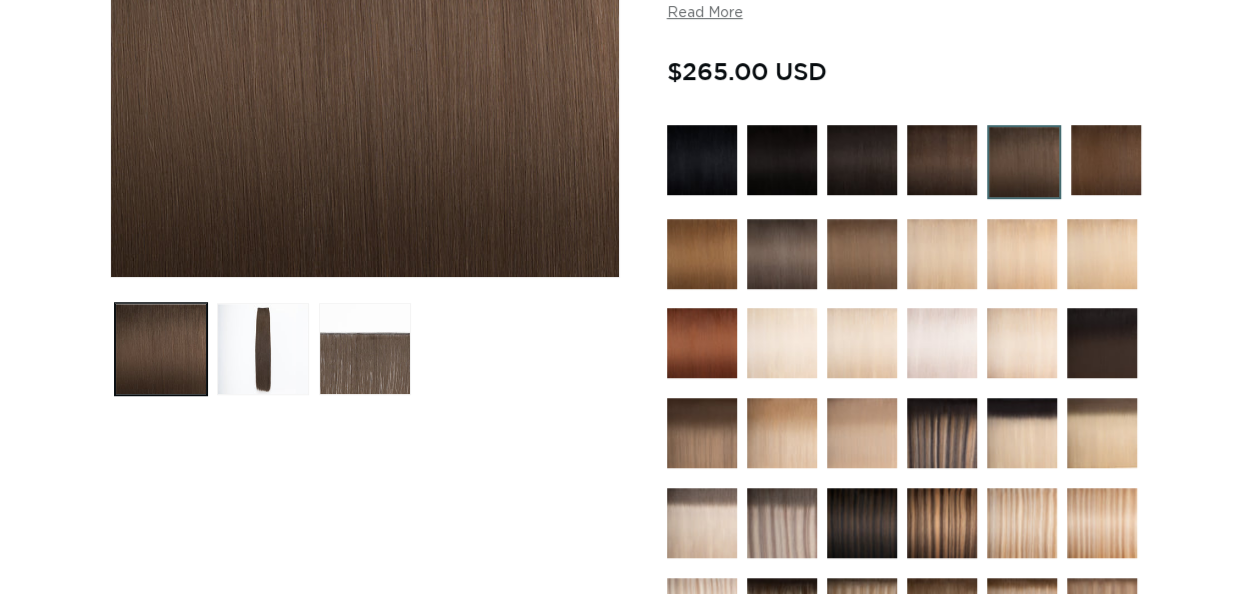 scroll, scrollTop: 500, scrollLeft: 0, axis: vertical 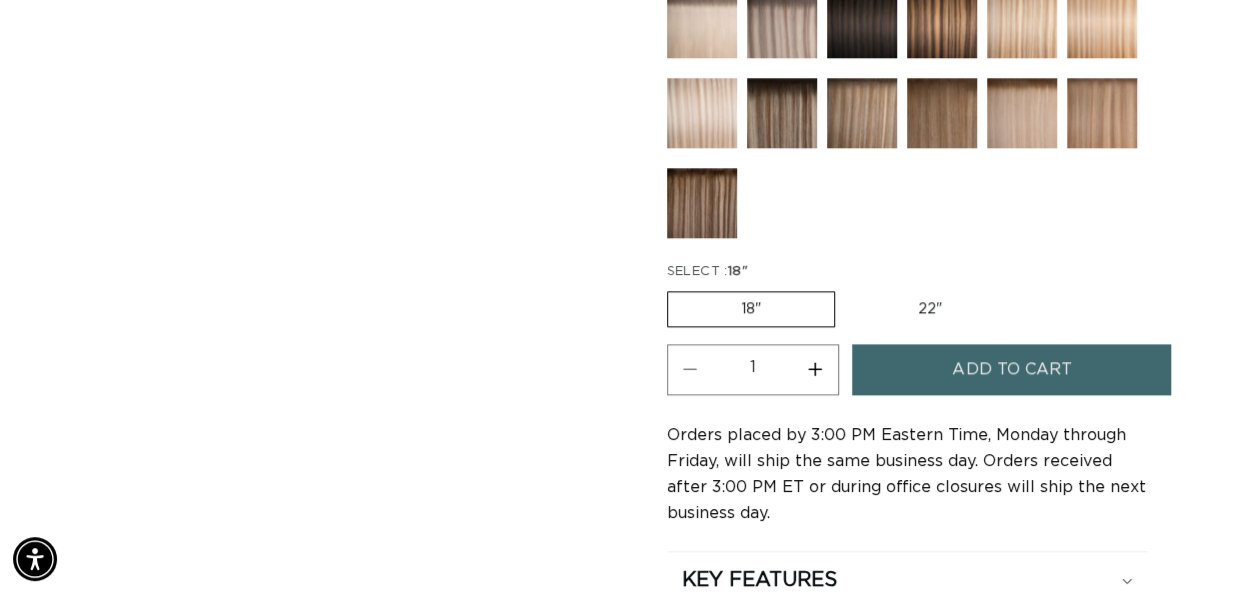 drag, startPoint x: 926, startPoint y: 298, endPoint x: 941, endPoint y: 331, distance: 36.249138 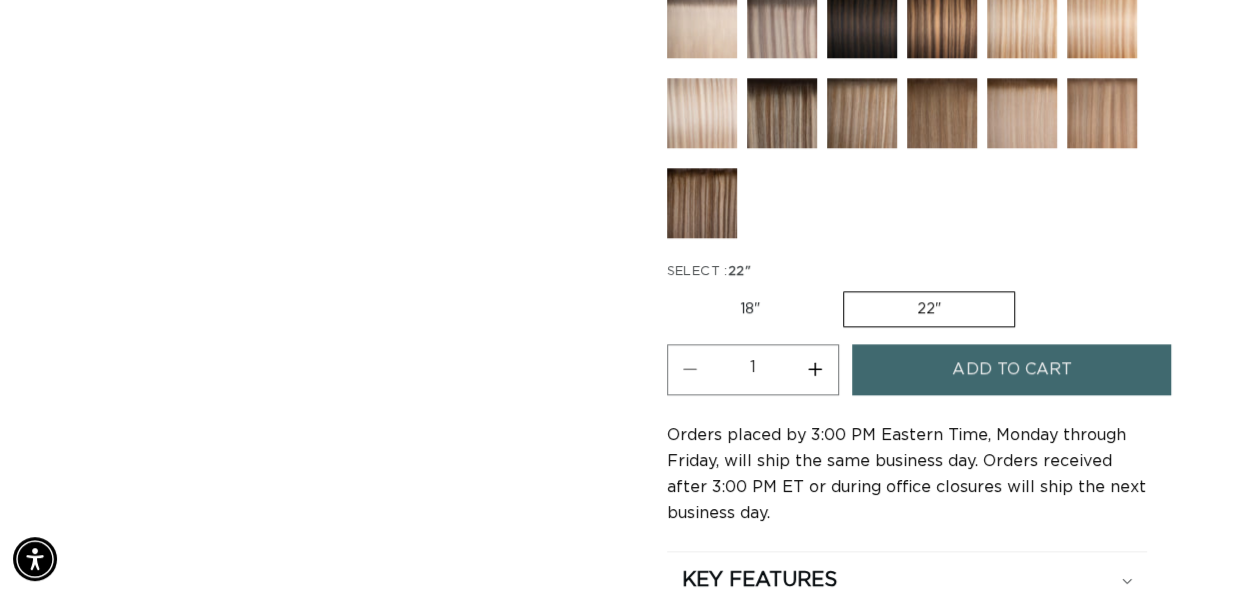 click on "Add to cart" at bounding box center [1011, 369] 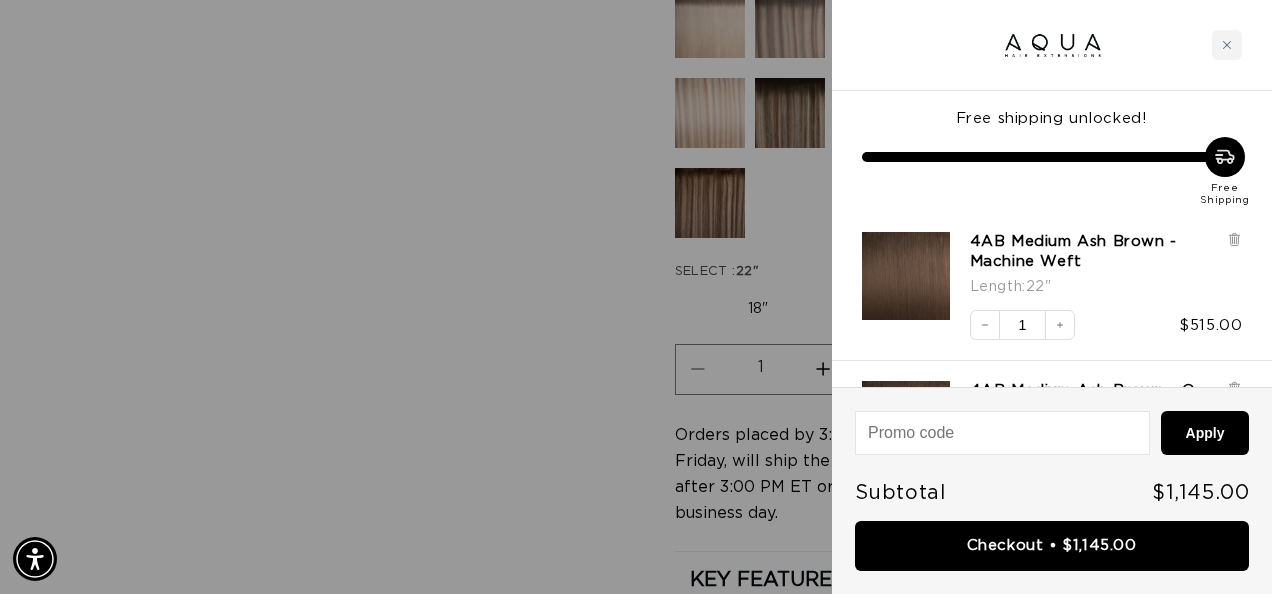 scroll, scrollTop: 0, scrollLeft: 0, axis: both 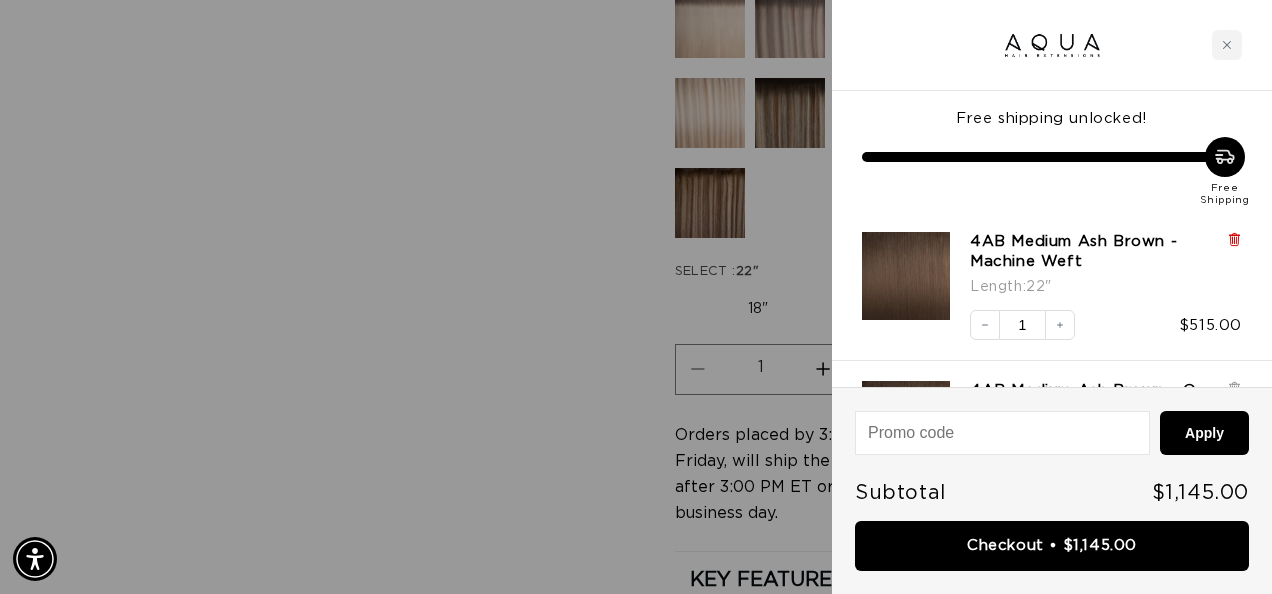 click 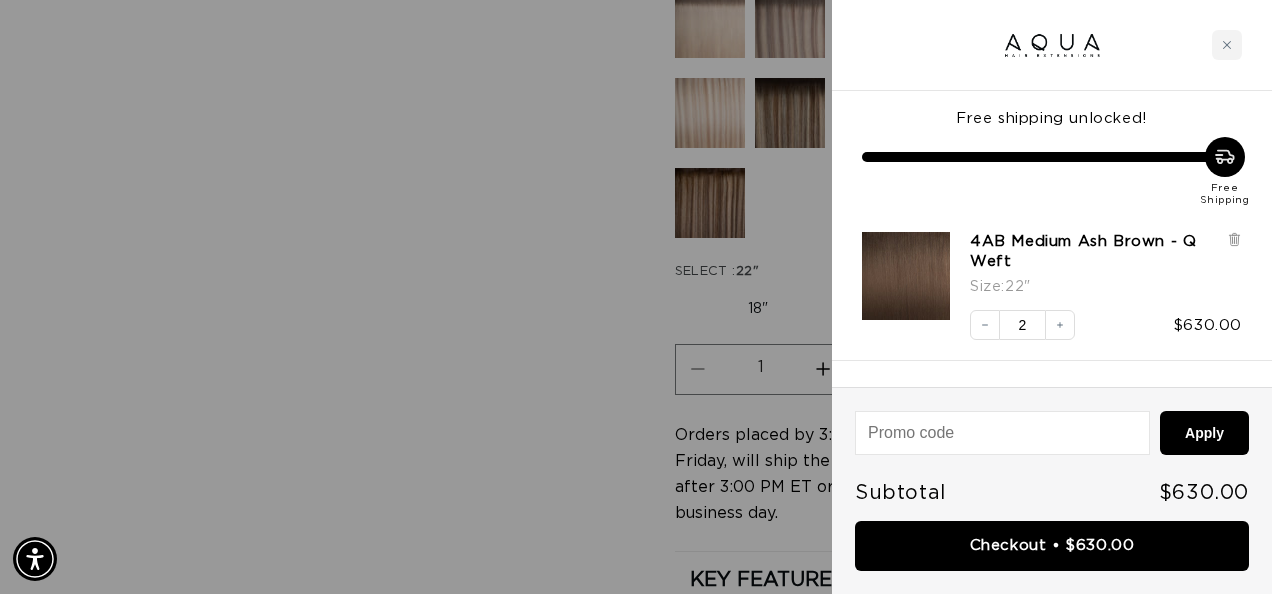 scroll, scrollTop: 0, scrollLeft: 1130, axis: horizontal 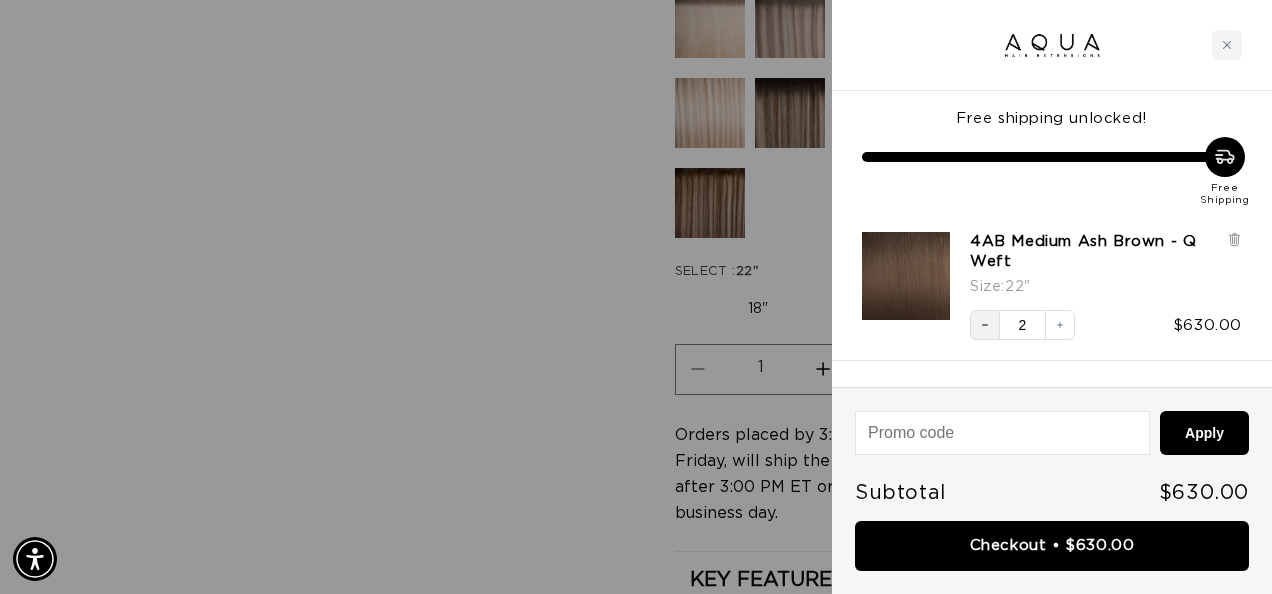 click 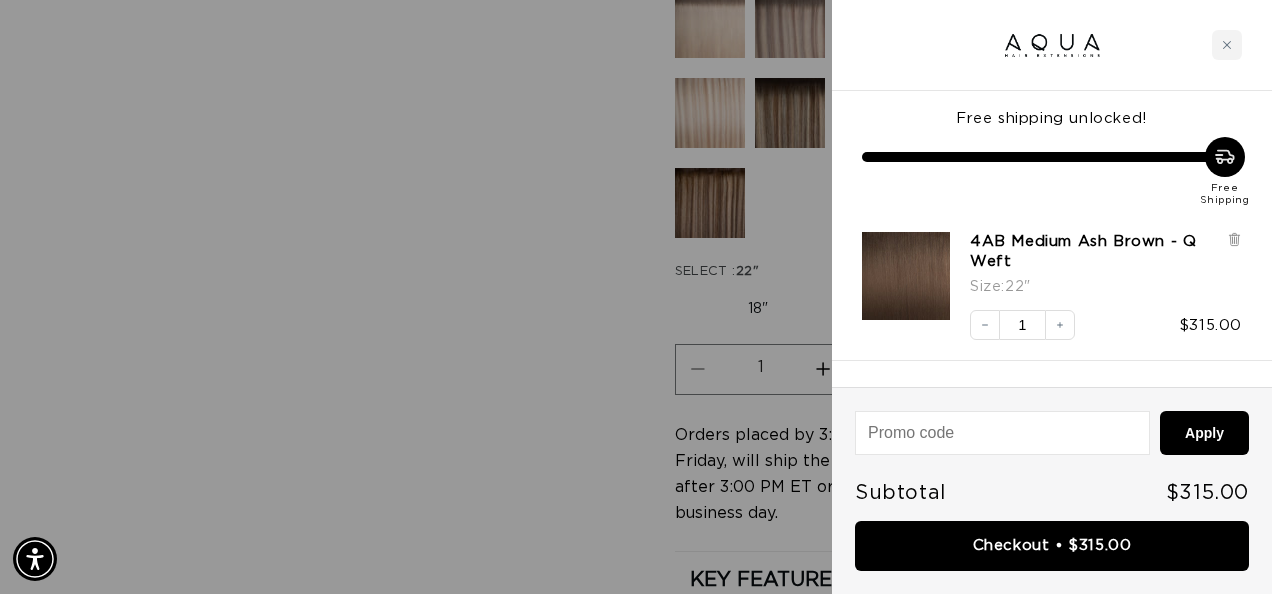 scroll, scrollTop: 0, scrollLeft: 0, axis: both 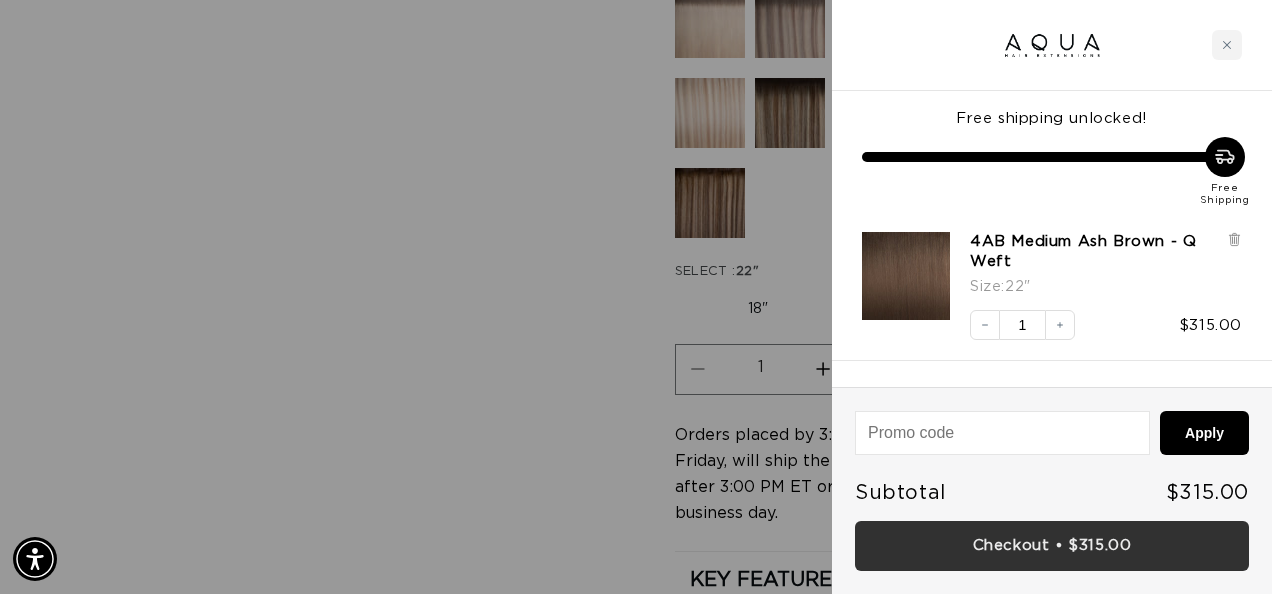 click on "Checkout • $315.00" at bounding box center [1052, 546] 